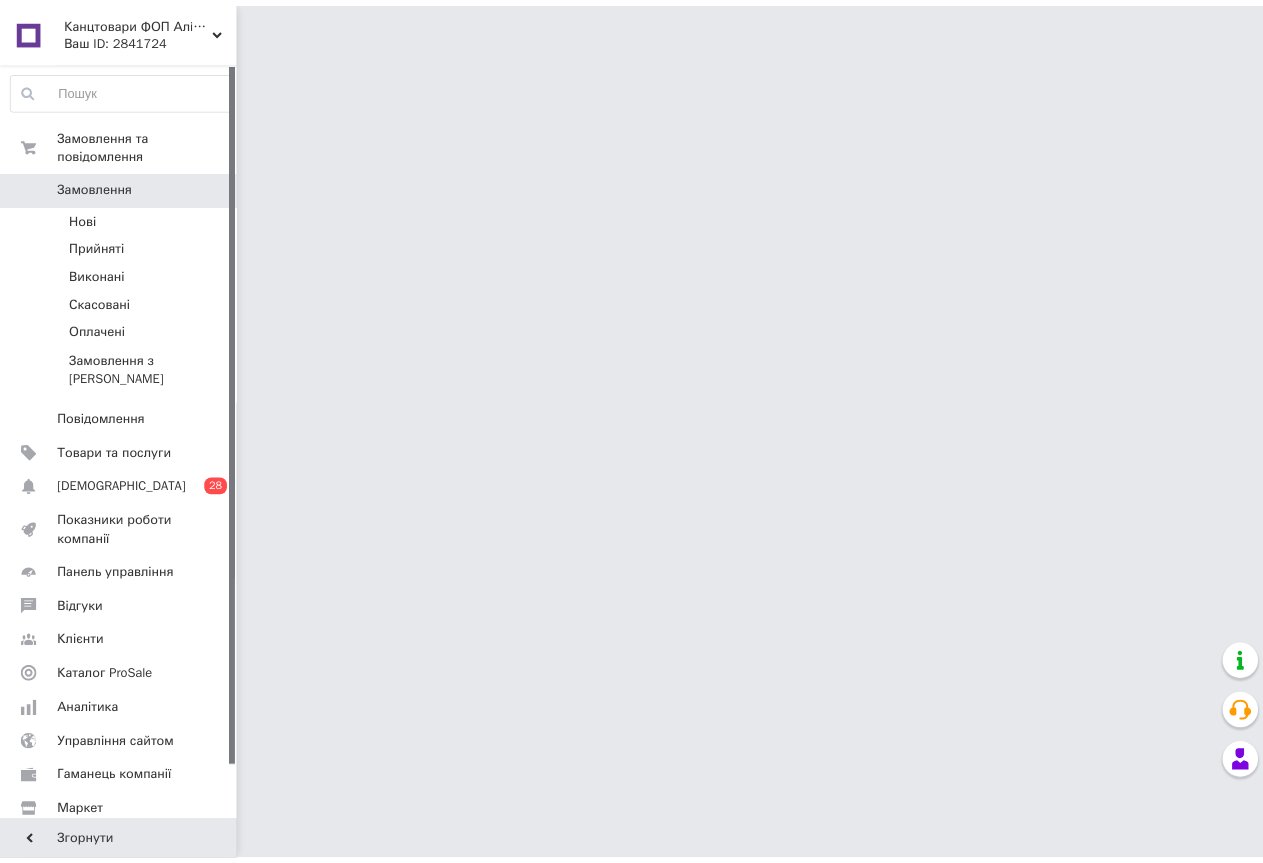 scroll, scrollTop: 0, scrollLeft: 0, axis: both 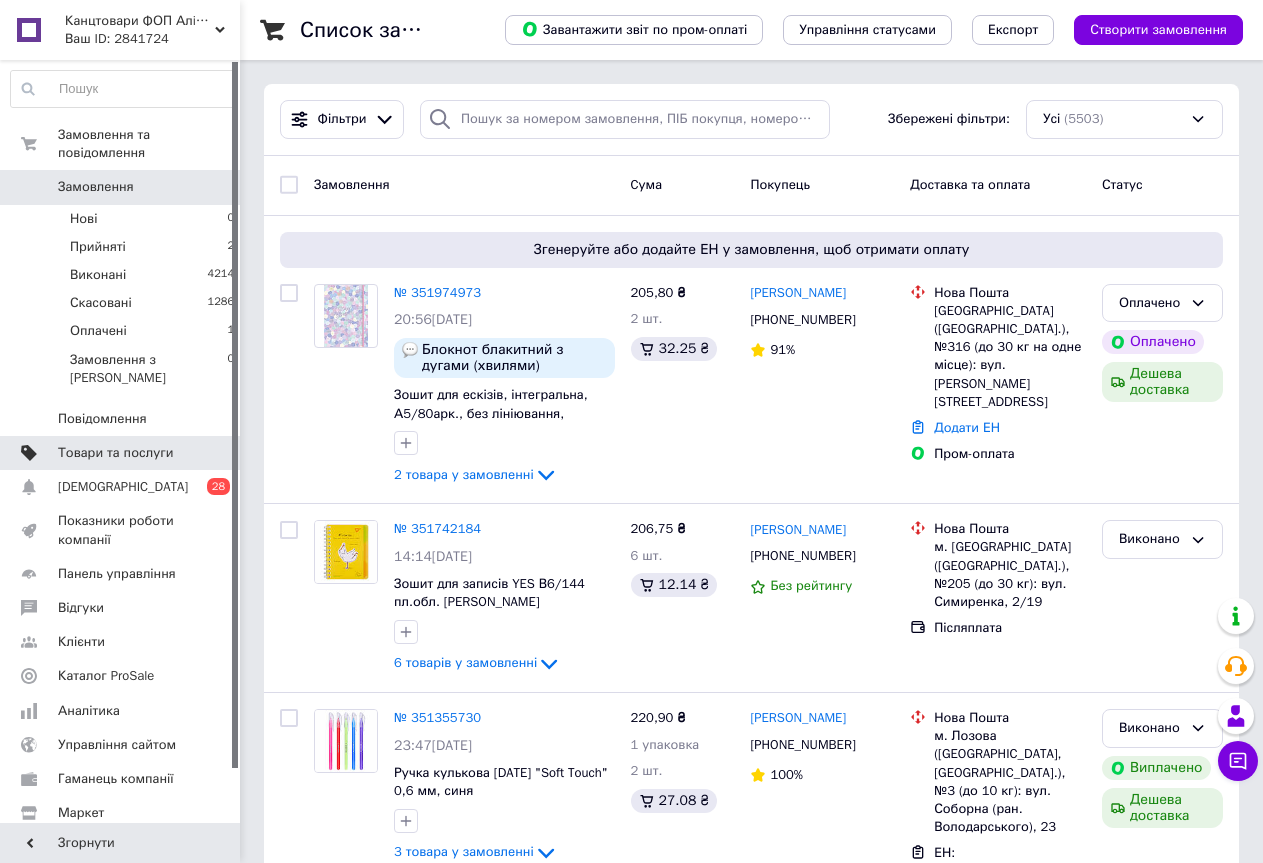 click on "Товари та послуги" at bounding box center (115, 453) 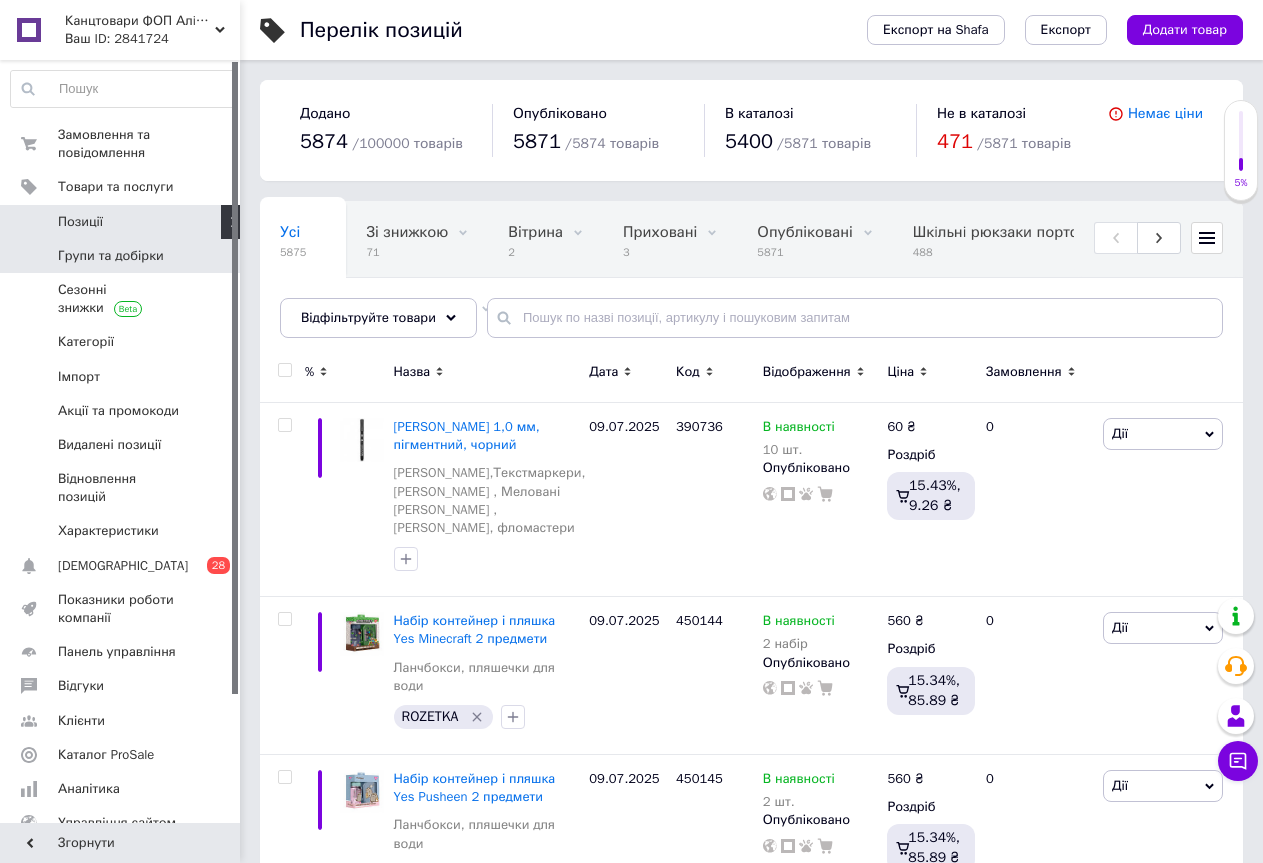click on "Групи та добірки" at bounding box center (111, 256) 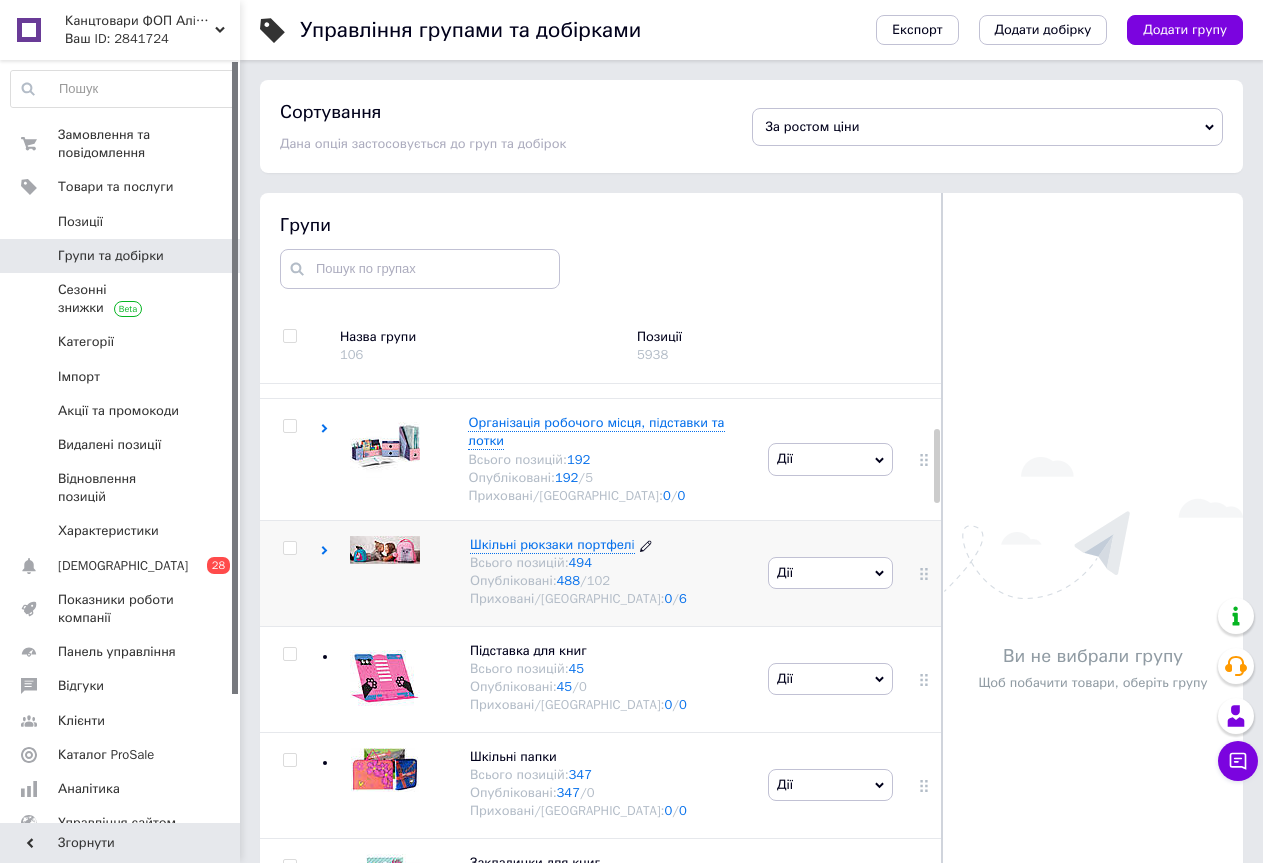 scroll, scrollTop: 400, scrollLeft: 0, axis: vertical 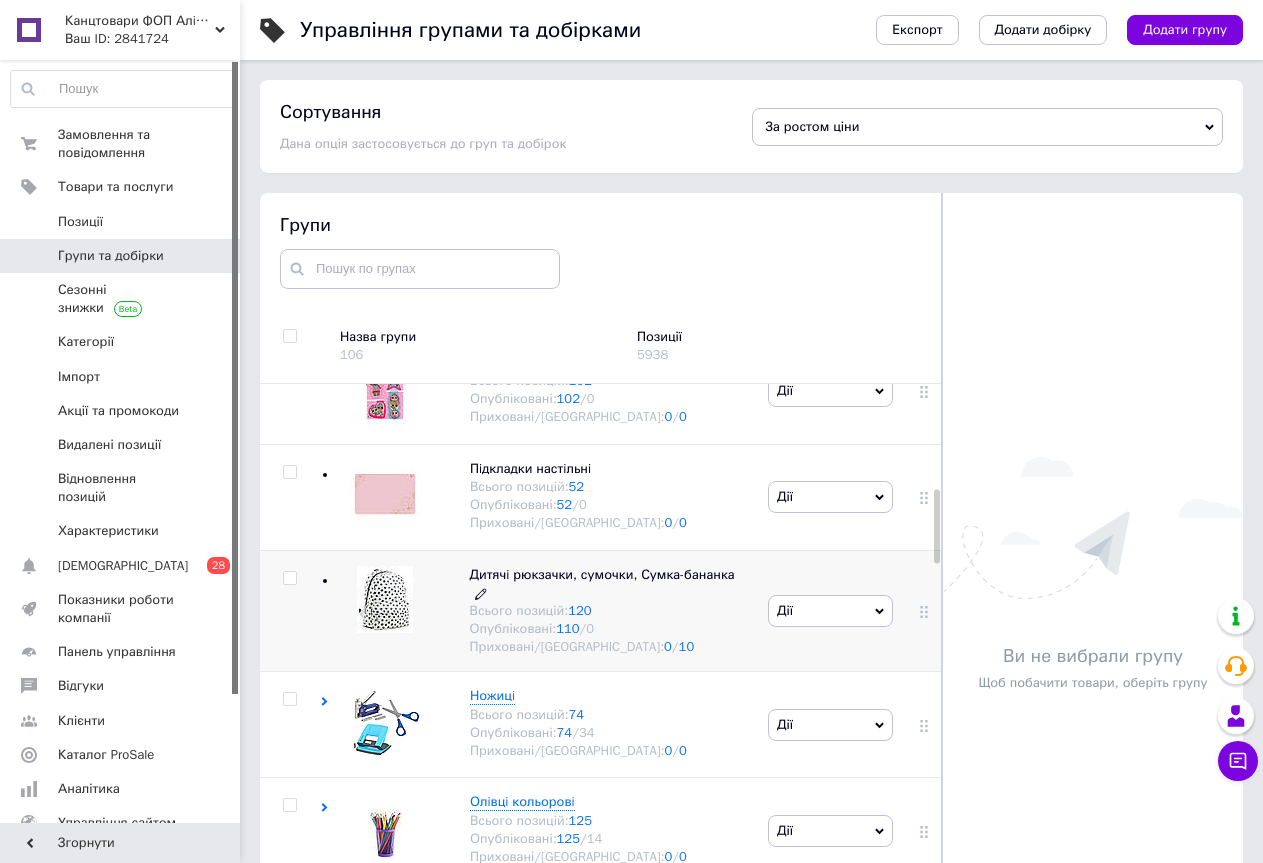 click on "Дитячi рюкзачки, сумочки, Сумка-бананка" at bounding box center (602, 574) 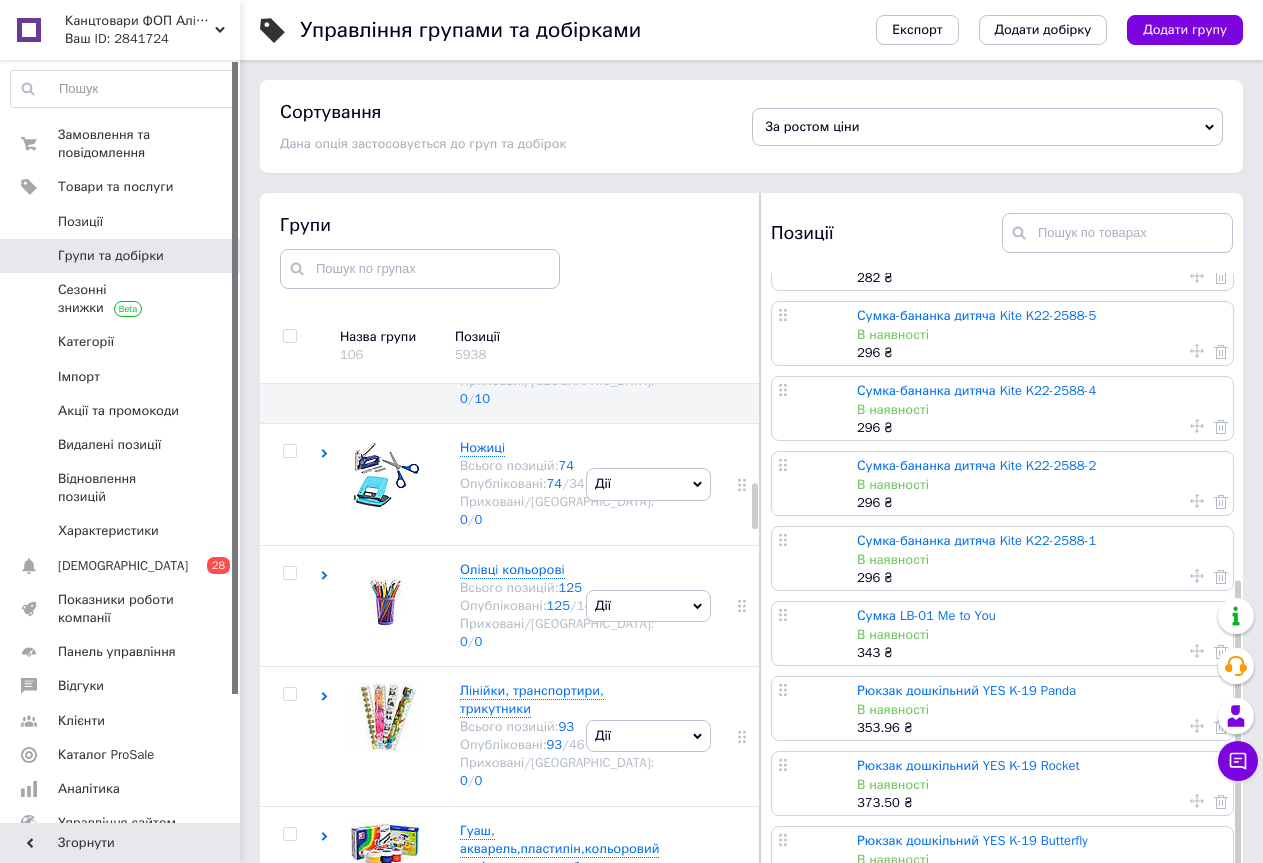 scroll, scrollTop: 880, scrollLeft: 0, axis: vertical 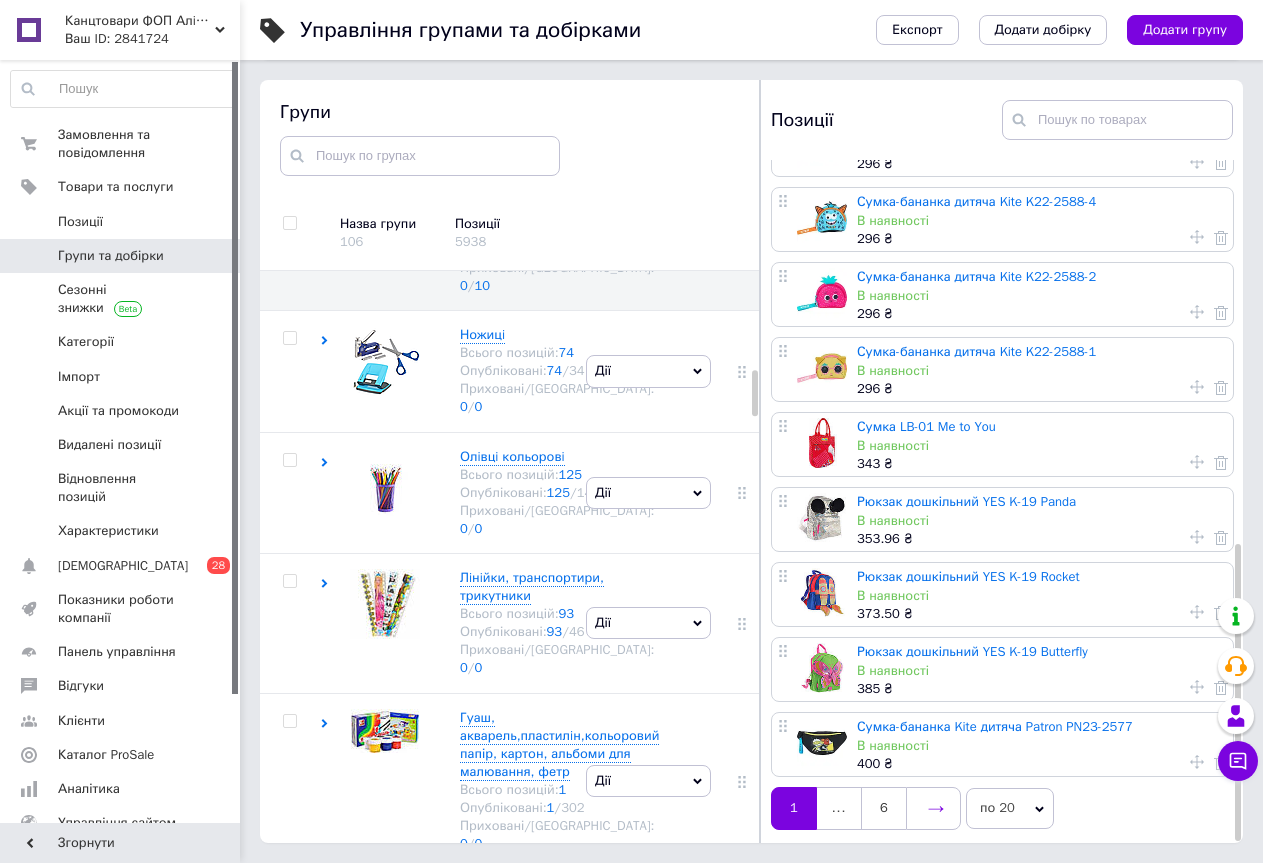 click 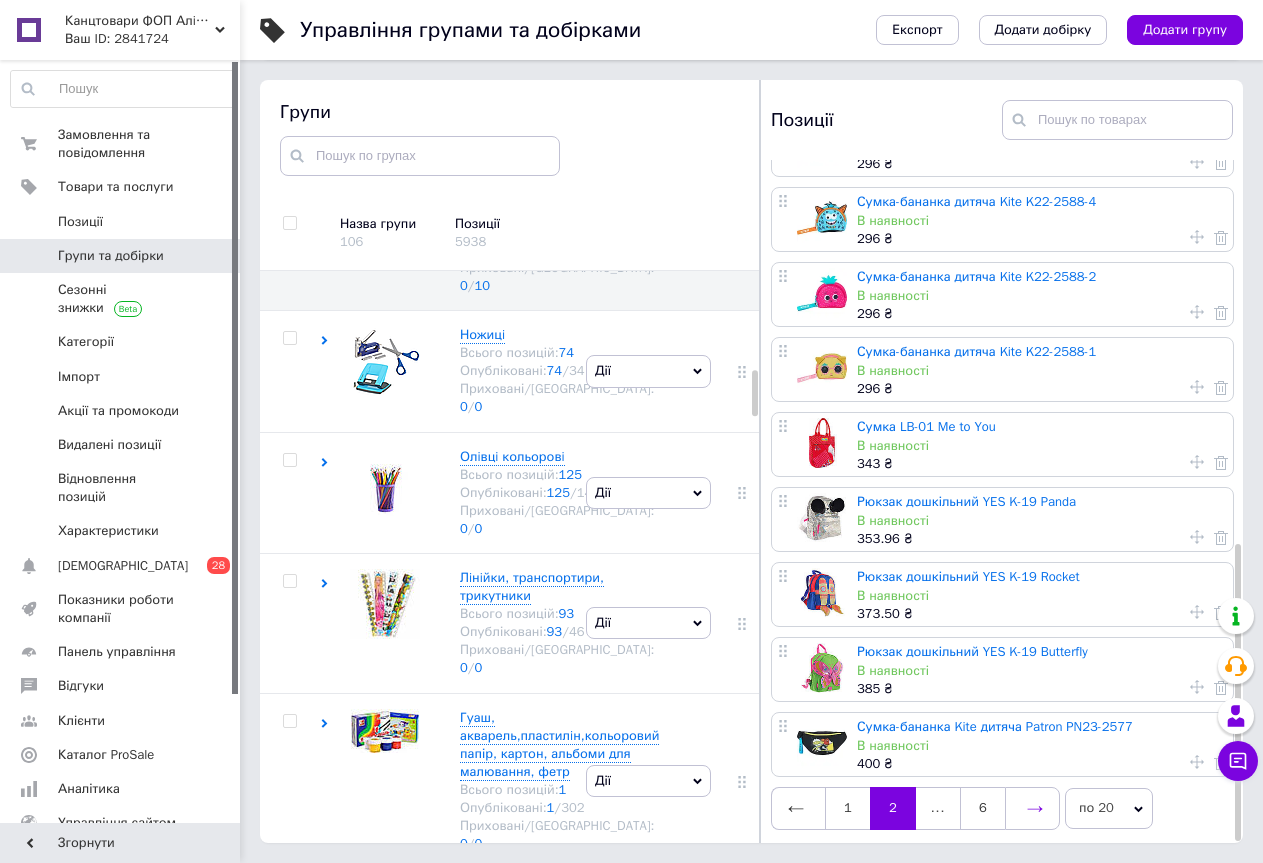 scroll, scrollTop: 0, scrollLeft: 0, axis: both 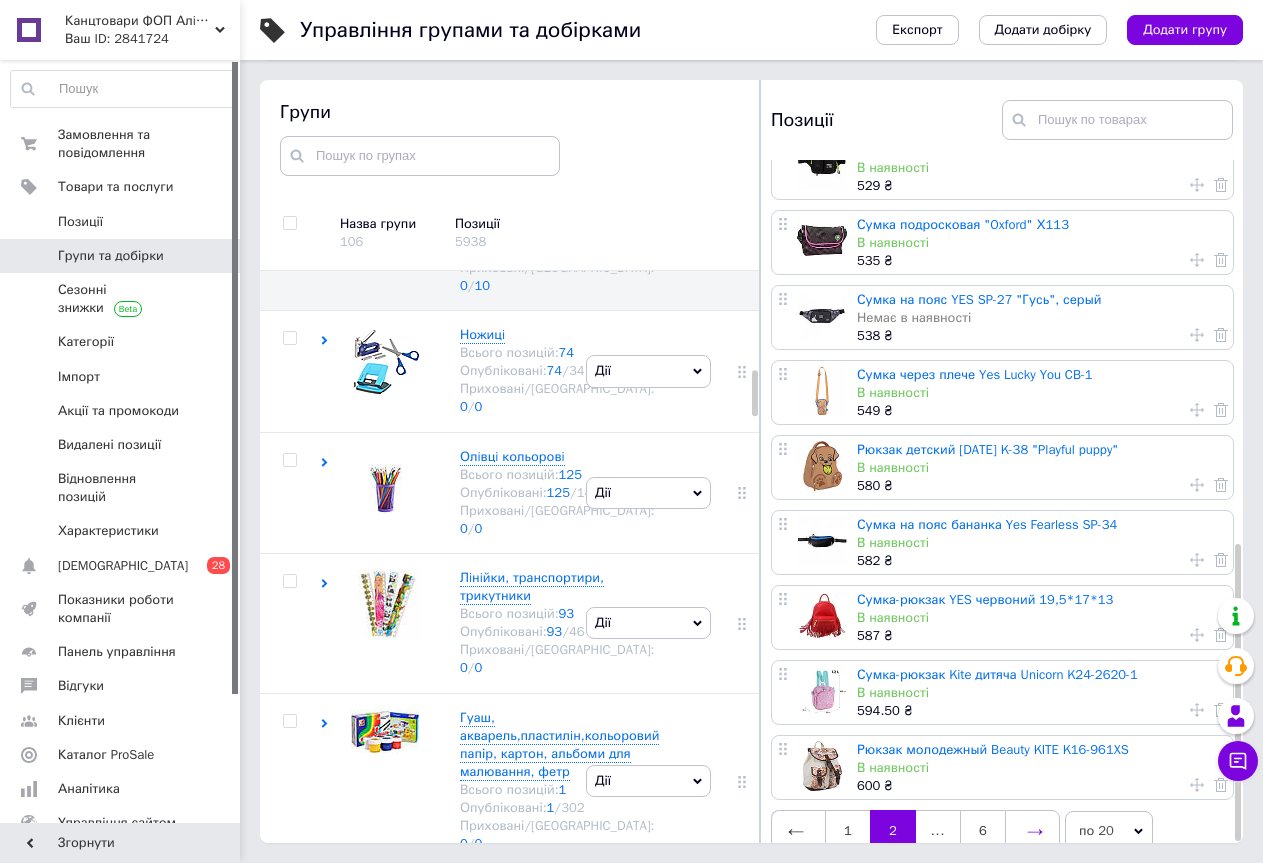 click 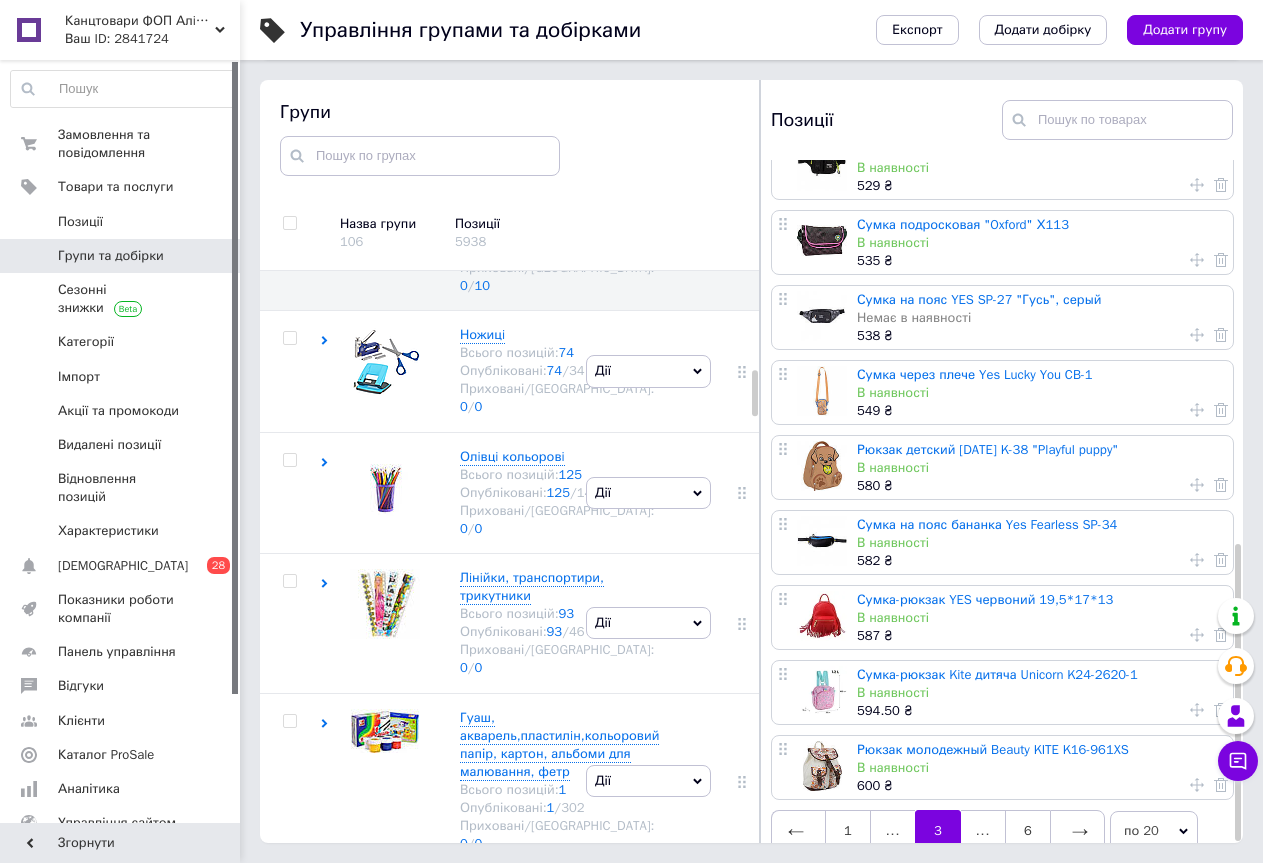 scroll, scrollTop: 0, scrollLeft: 0, axis: both 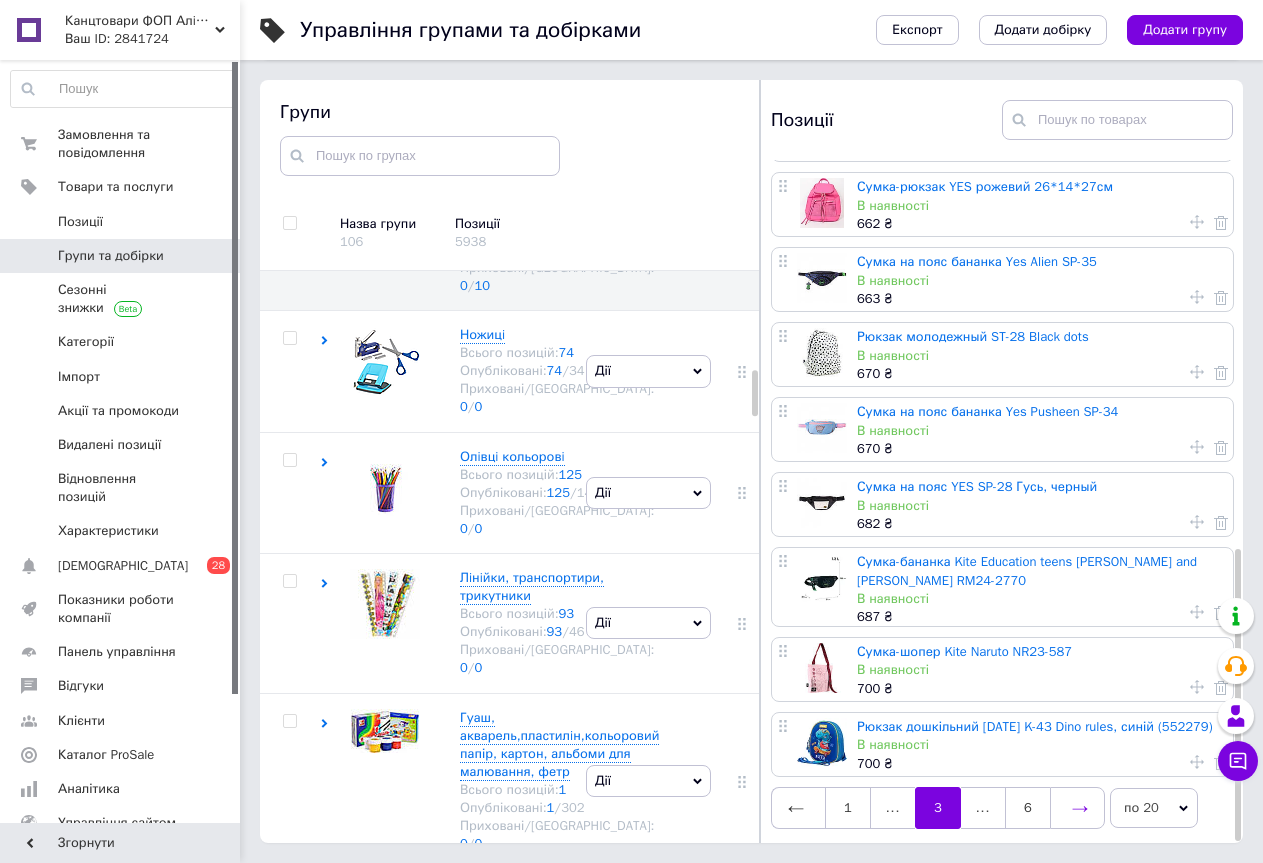 click at bounding box center [1077, 808] 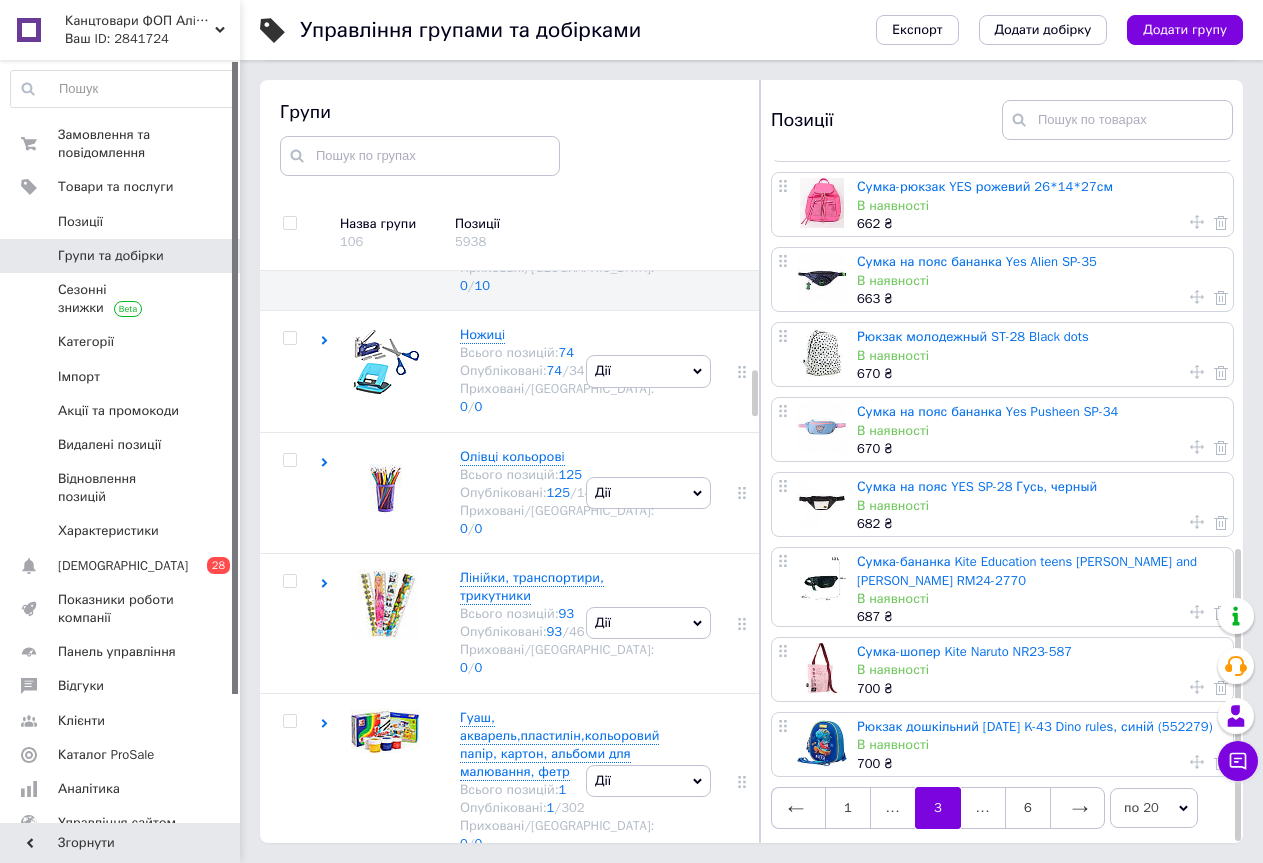 scroll, scrollTop: 0, scrollLeft: 0, axis: both 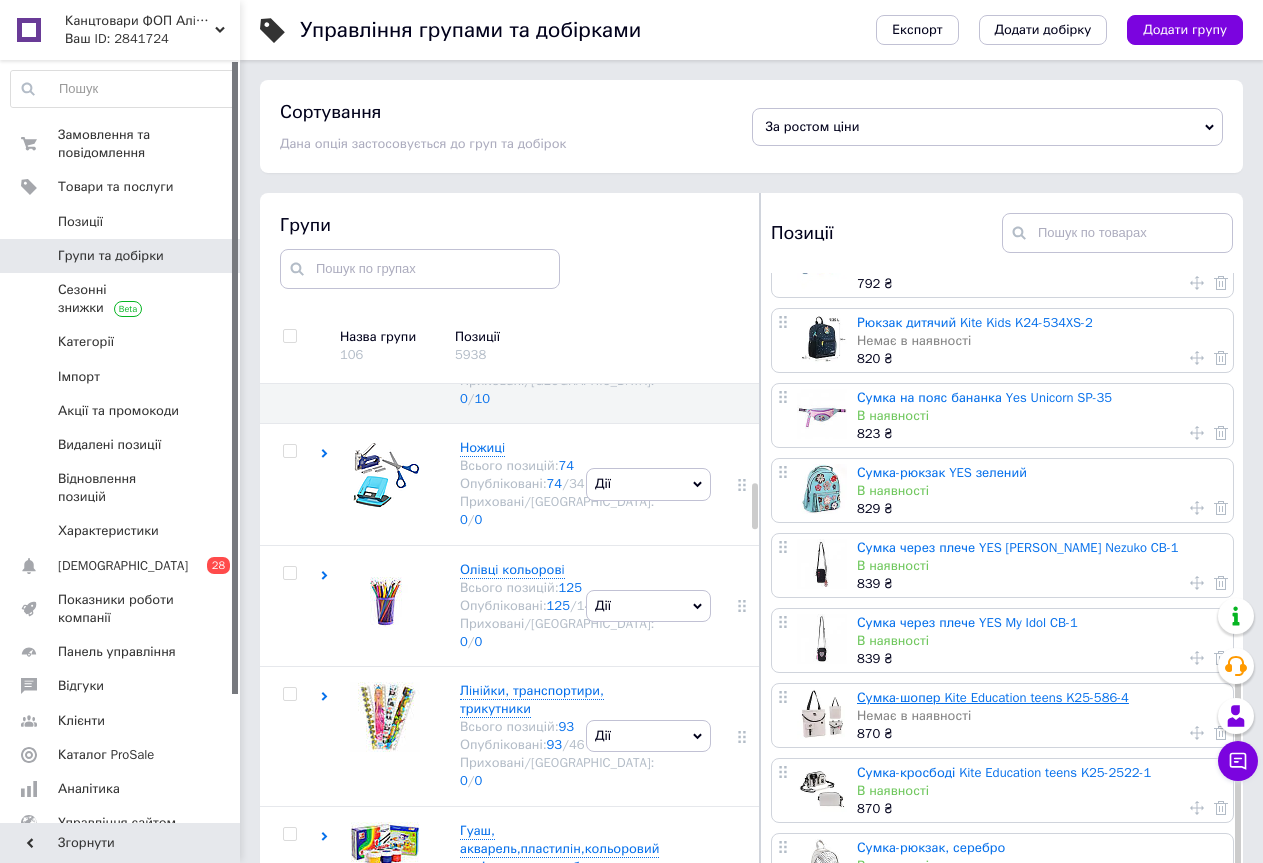 click on "Сумка-шопер Kite Education teens K25-586-4" at bounding box center [993, 697] 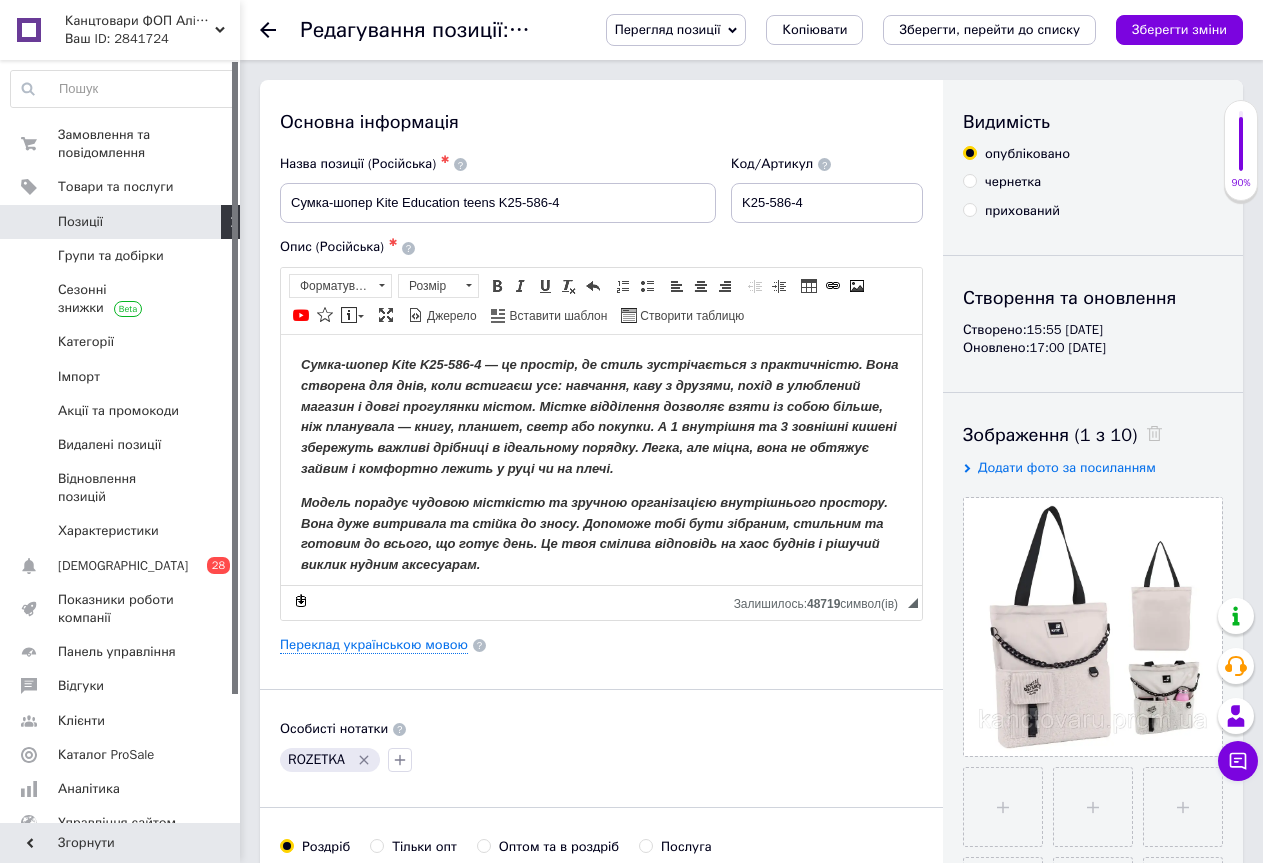 scroll, scrollTop: 0, scrollLeft: 0, axis: both 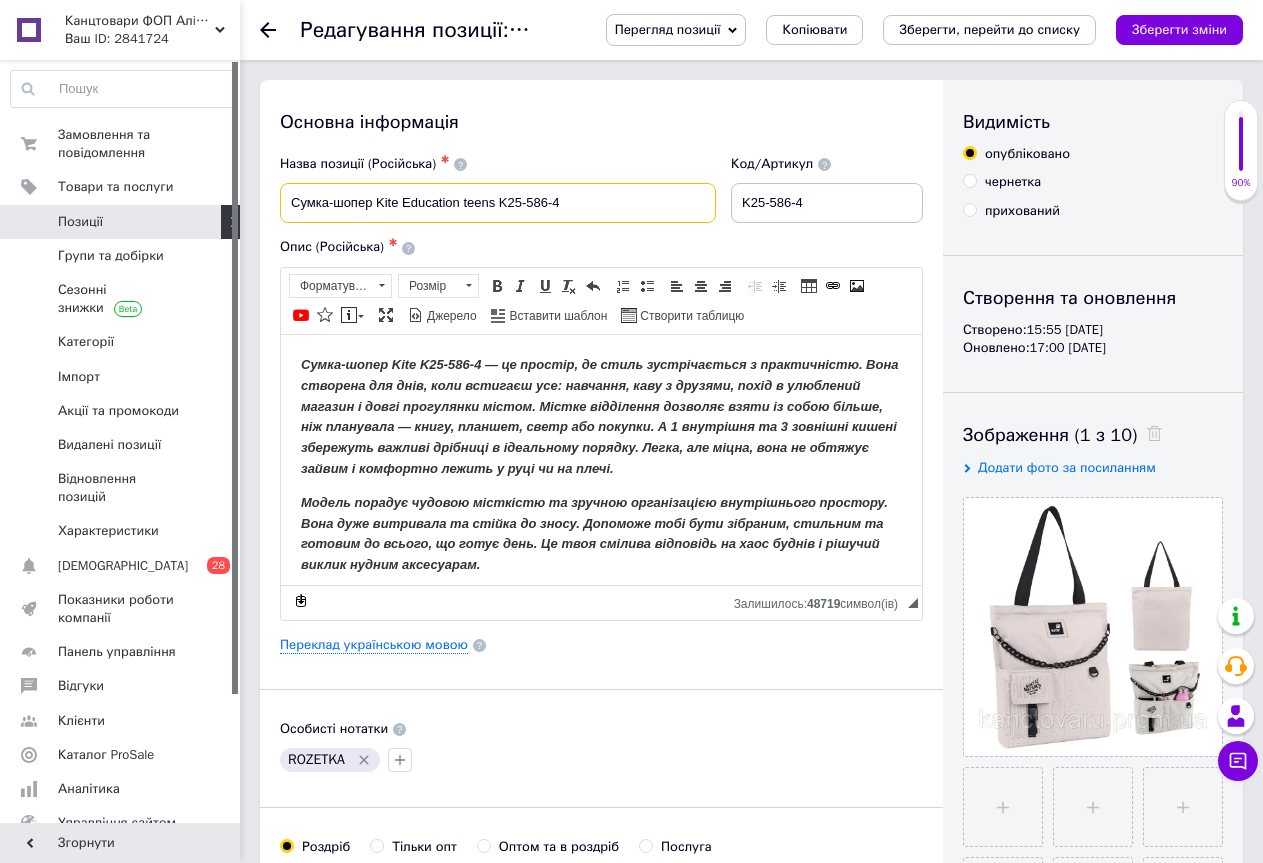 drag, startPoint x: 476, startPoint y: 196, endPoint x: 242, endPoint y: 211, distance: 234.48027 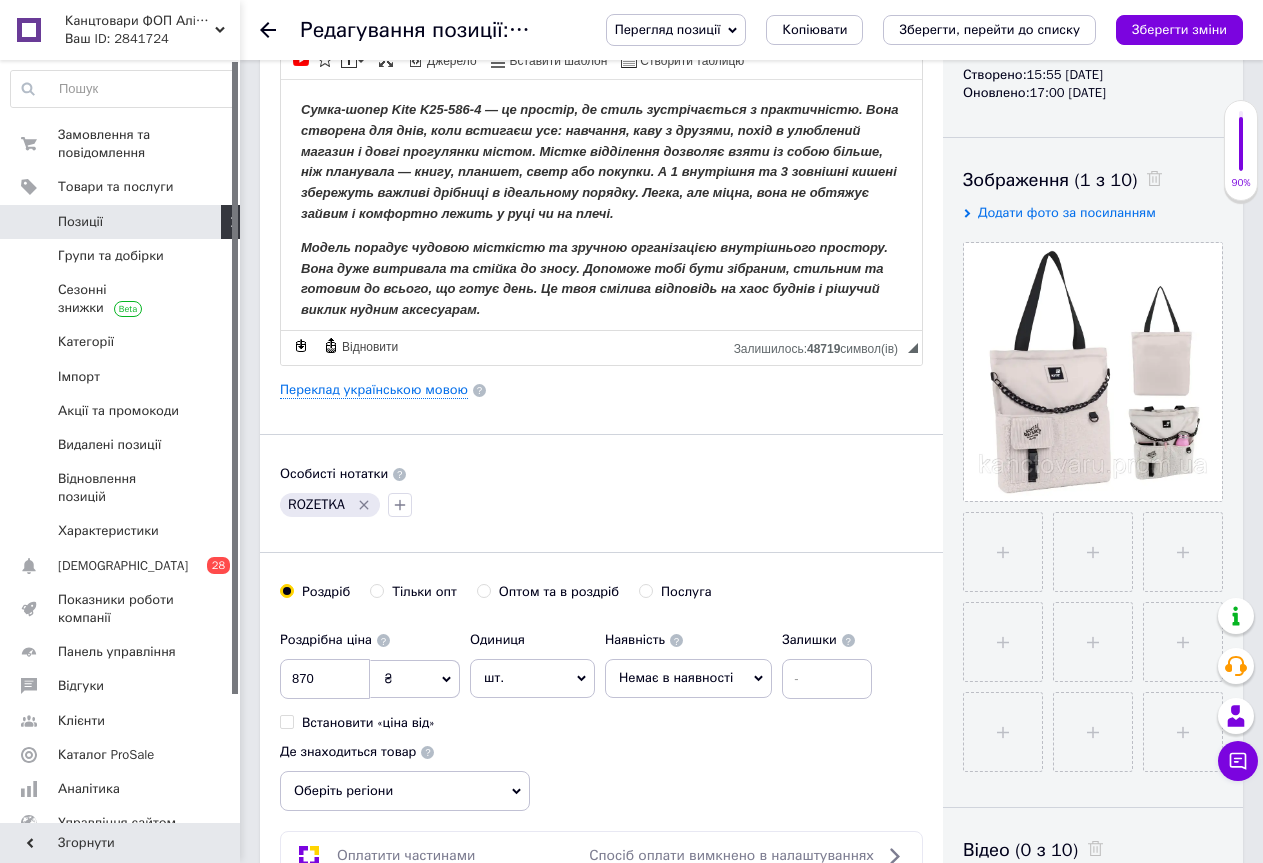 scroll, scrollTop: 500, scrollLeft: 0, axis: vertical 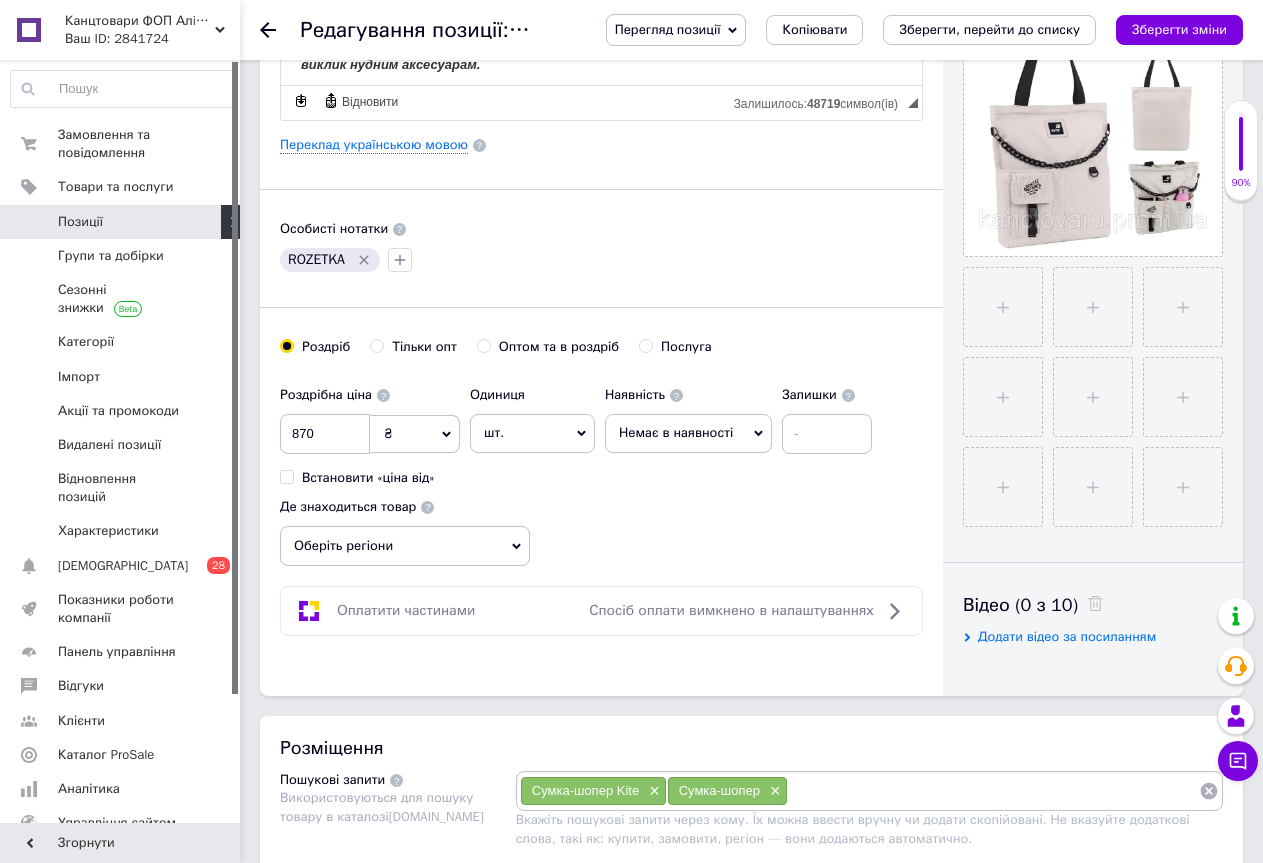 click on "Немає в наявності" at bounding box center [676, 432] 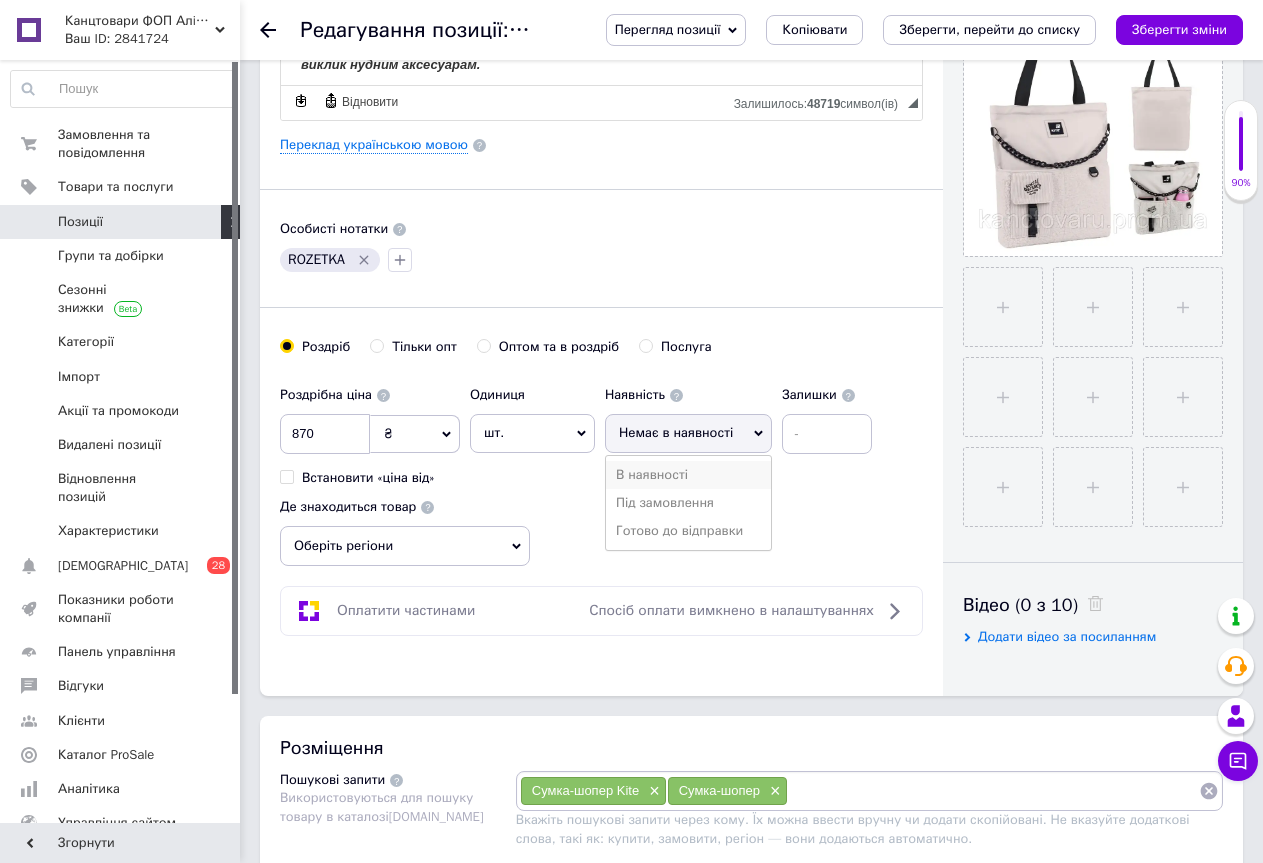 click on "В наявності" at bounding box center (688, 475) 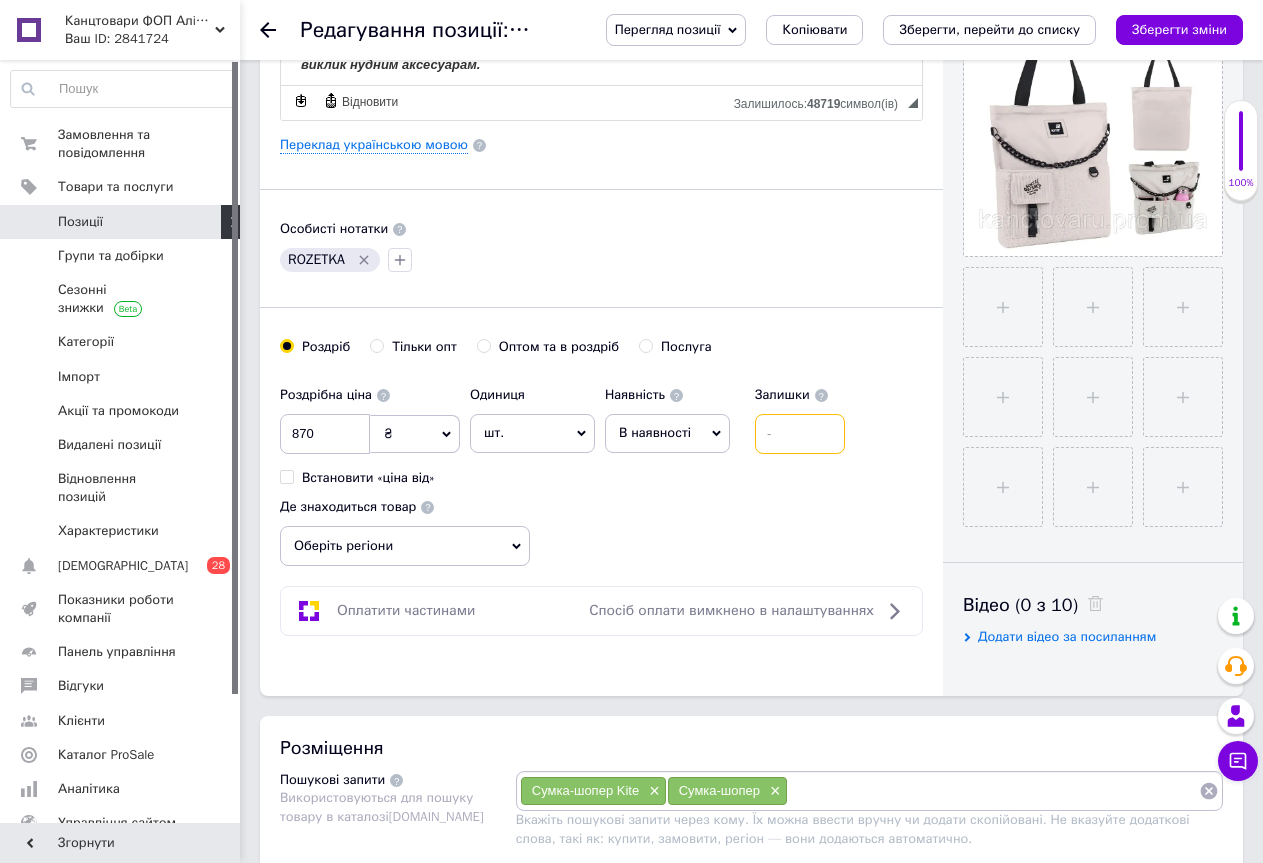 click at bounding box center (800, 434) 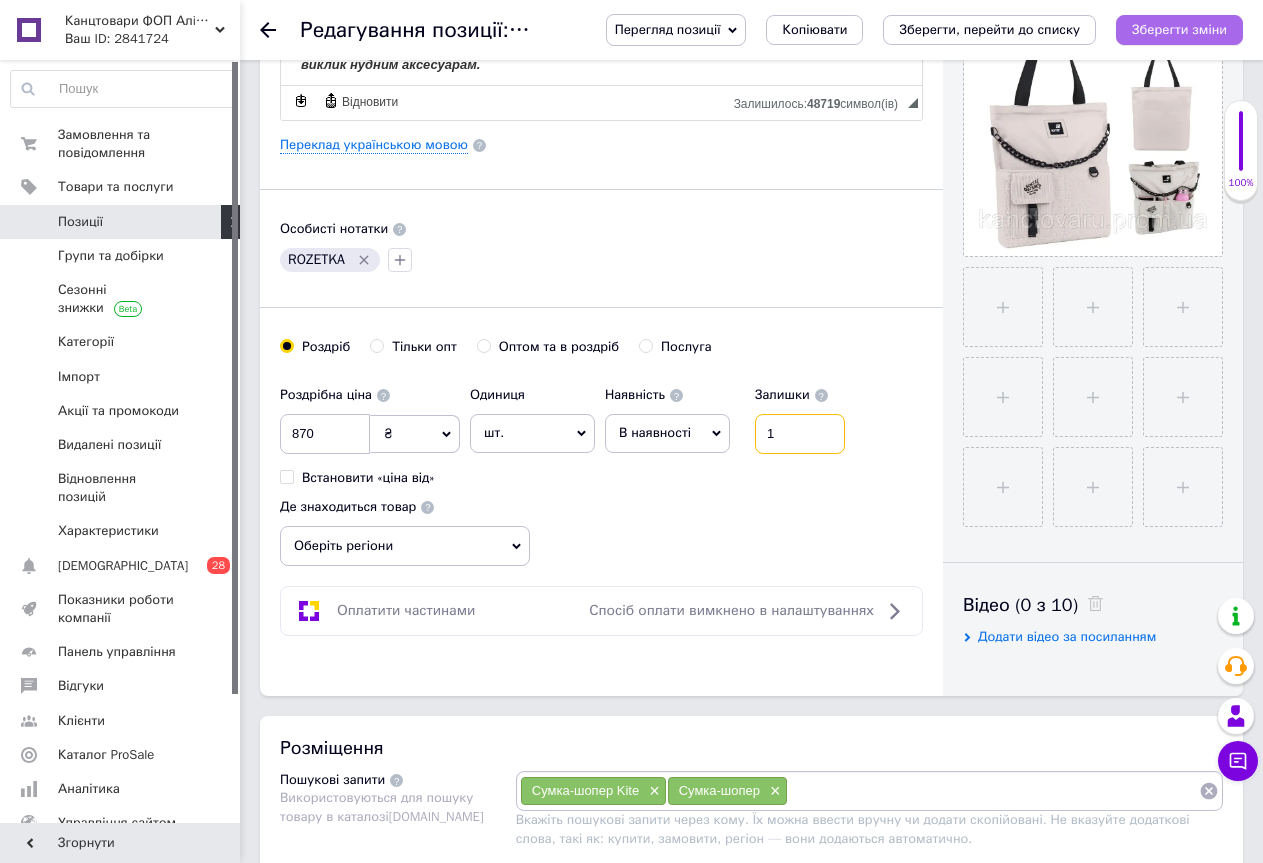 type on "1" 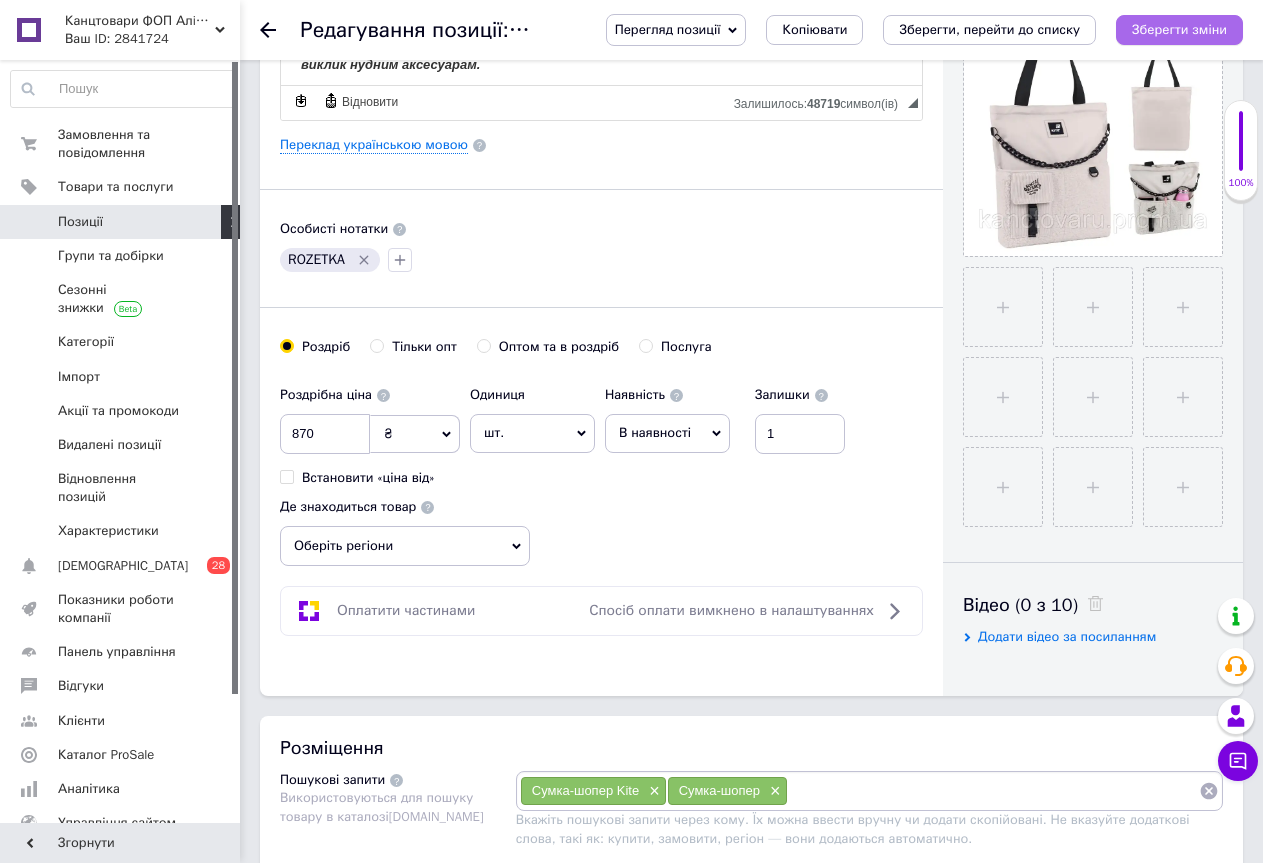 click on "Зберегти зміни" at bounding box center (1179, 29) 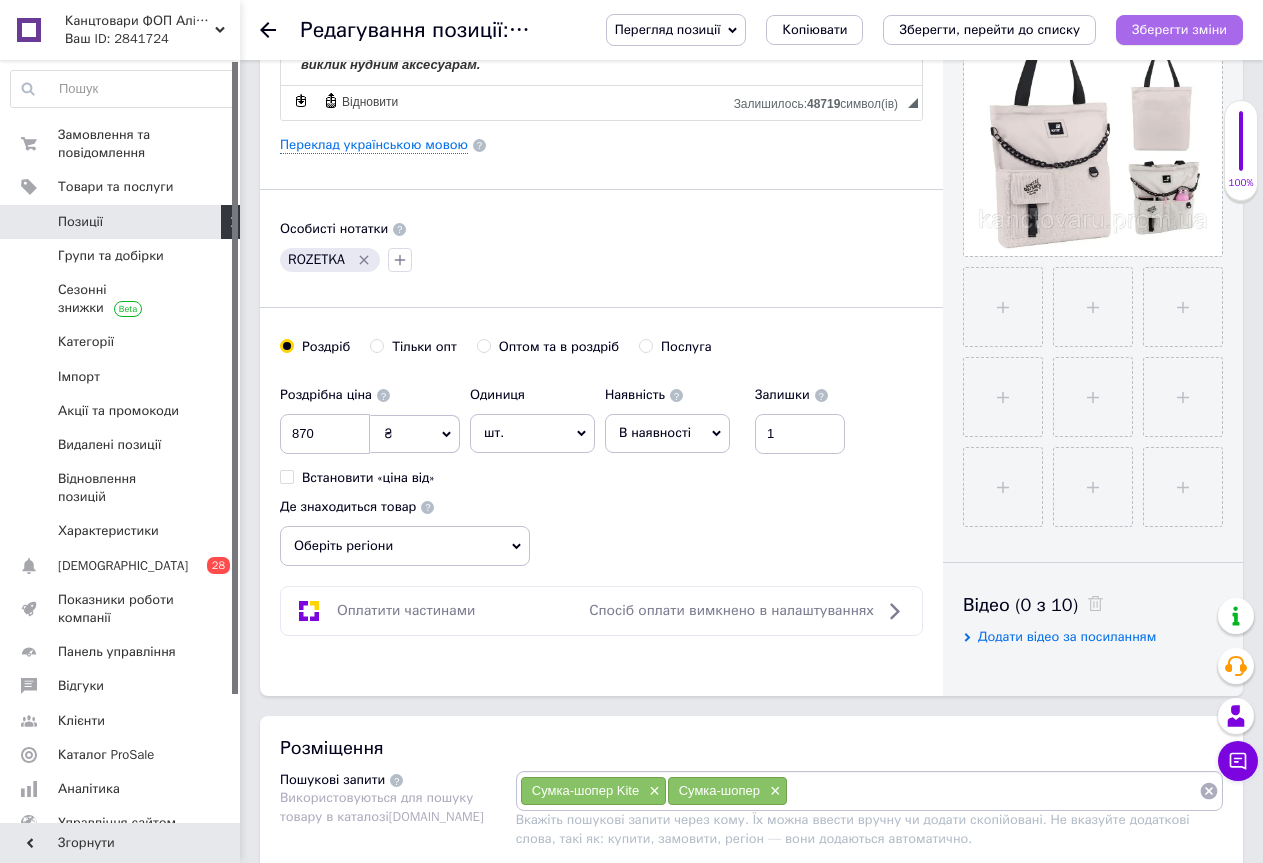 click on "Зберегти зміни" at bounding box center (1179, 29) 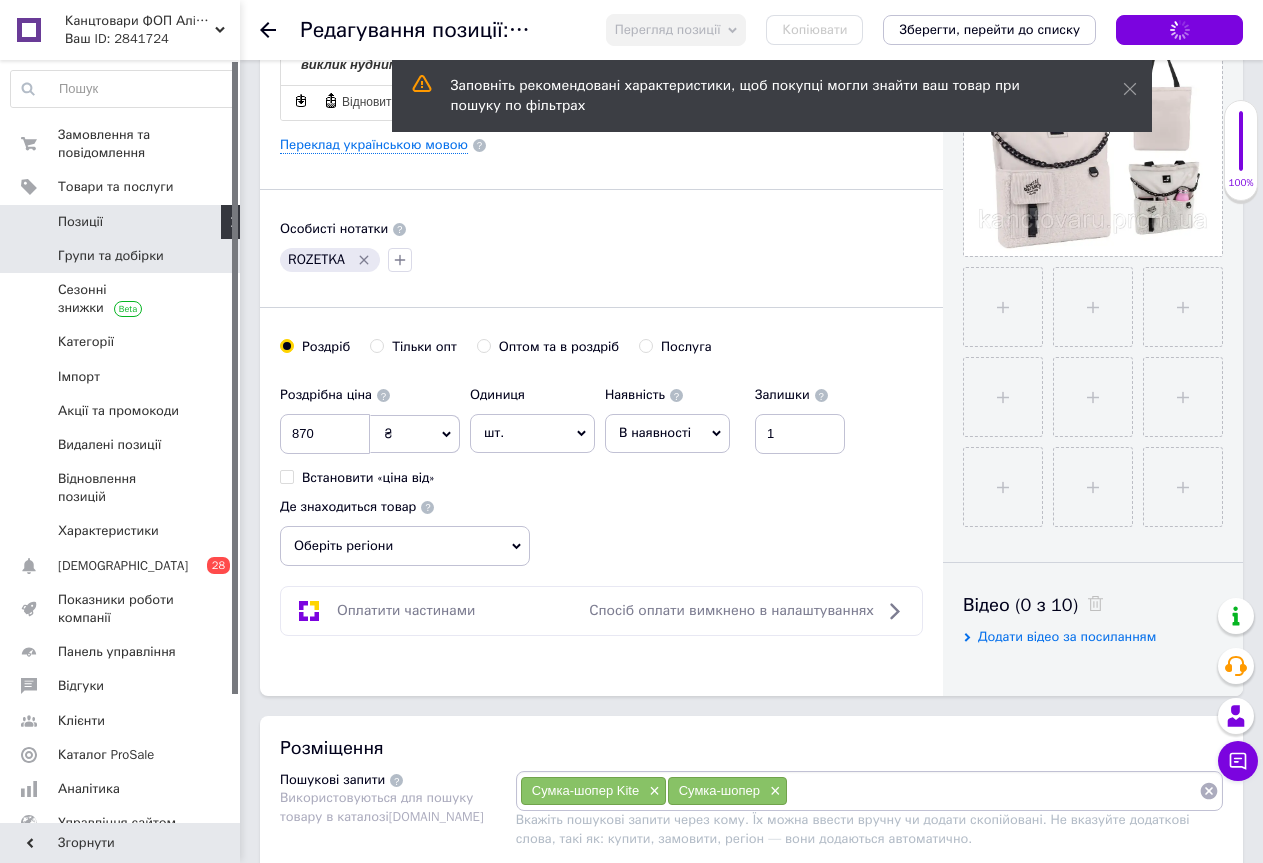 click on "Групи та добірки" at bounding box center (111, 256) 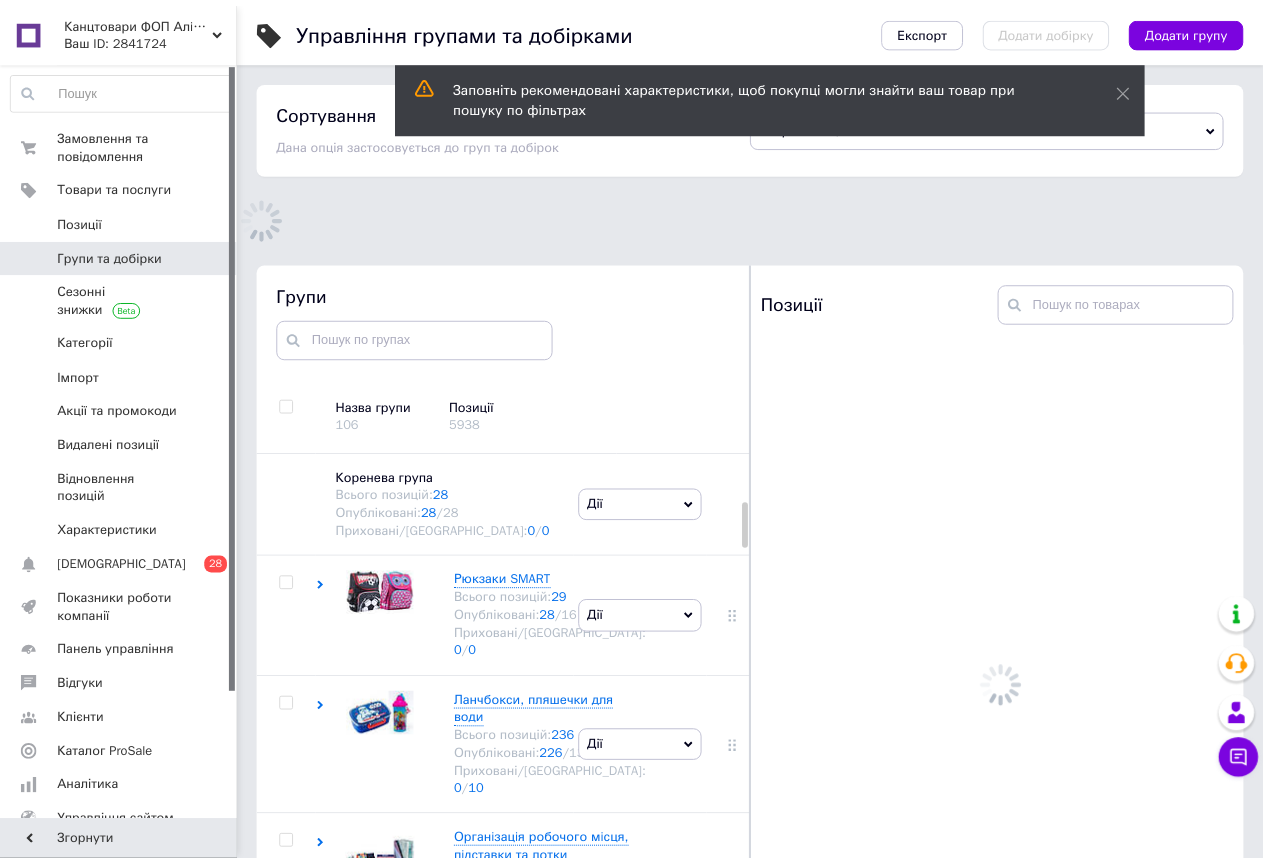 scroll, scrollTop: 183, scrollLeft: 0, axis: vertical 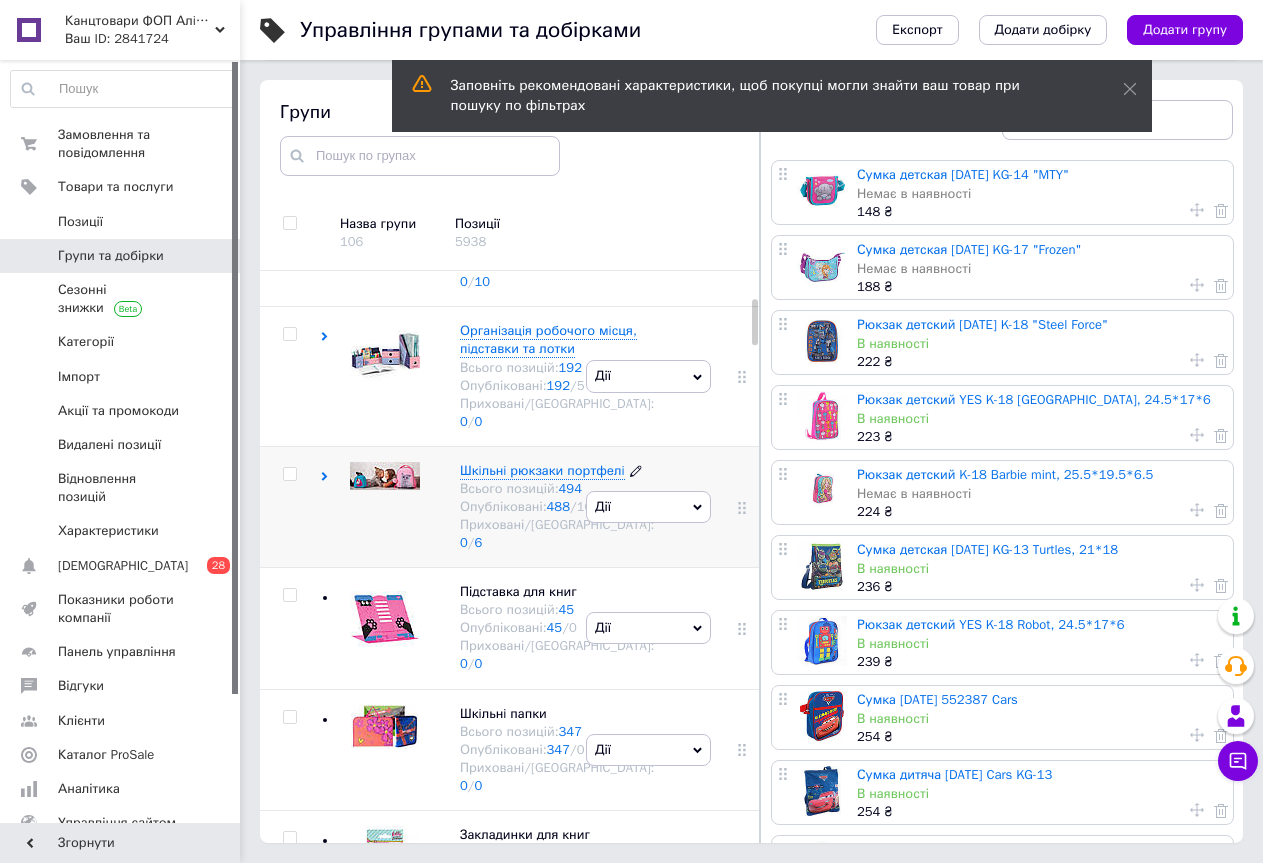 click on "Шкiльнi рюкзаки портфелi" at bounding box center [542, 470] 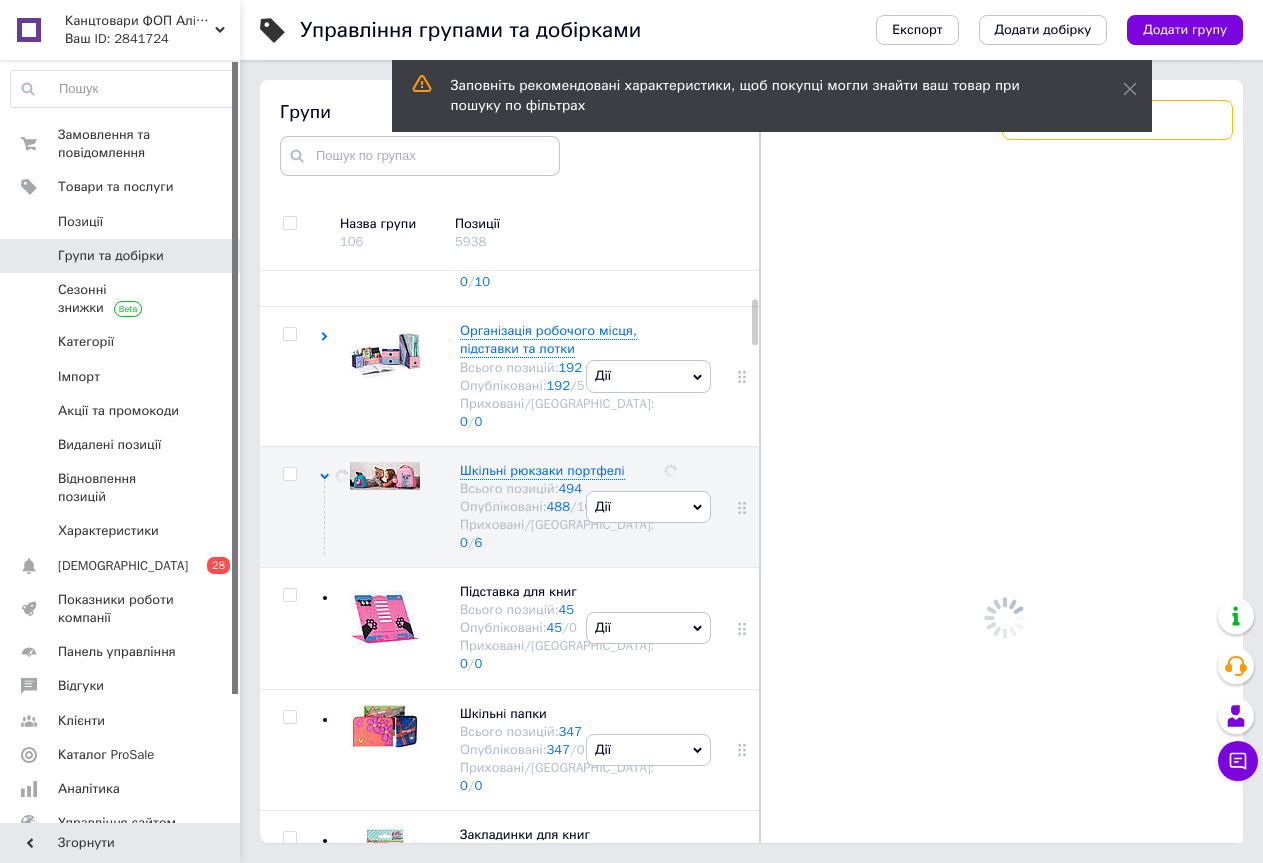 click at bounding box center [1117, 120] 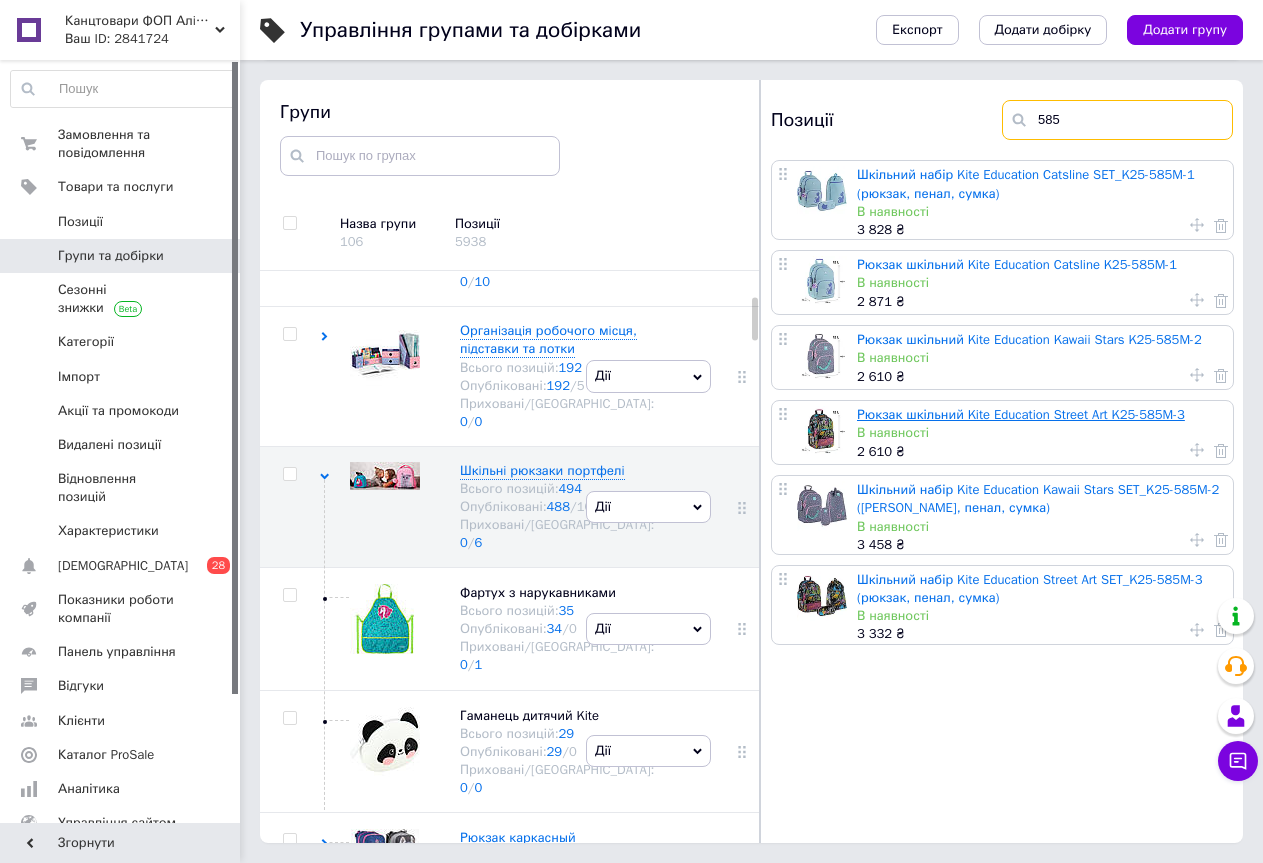 type on "585" 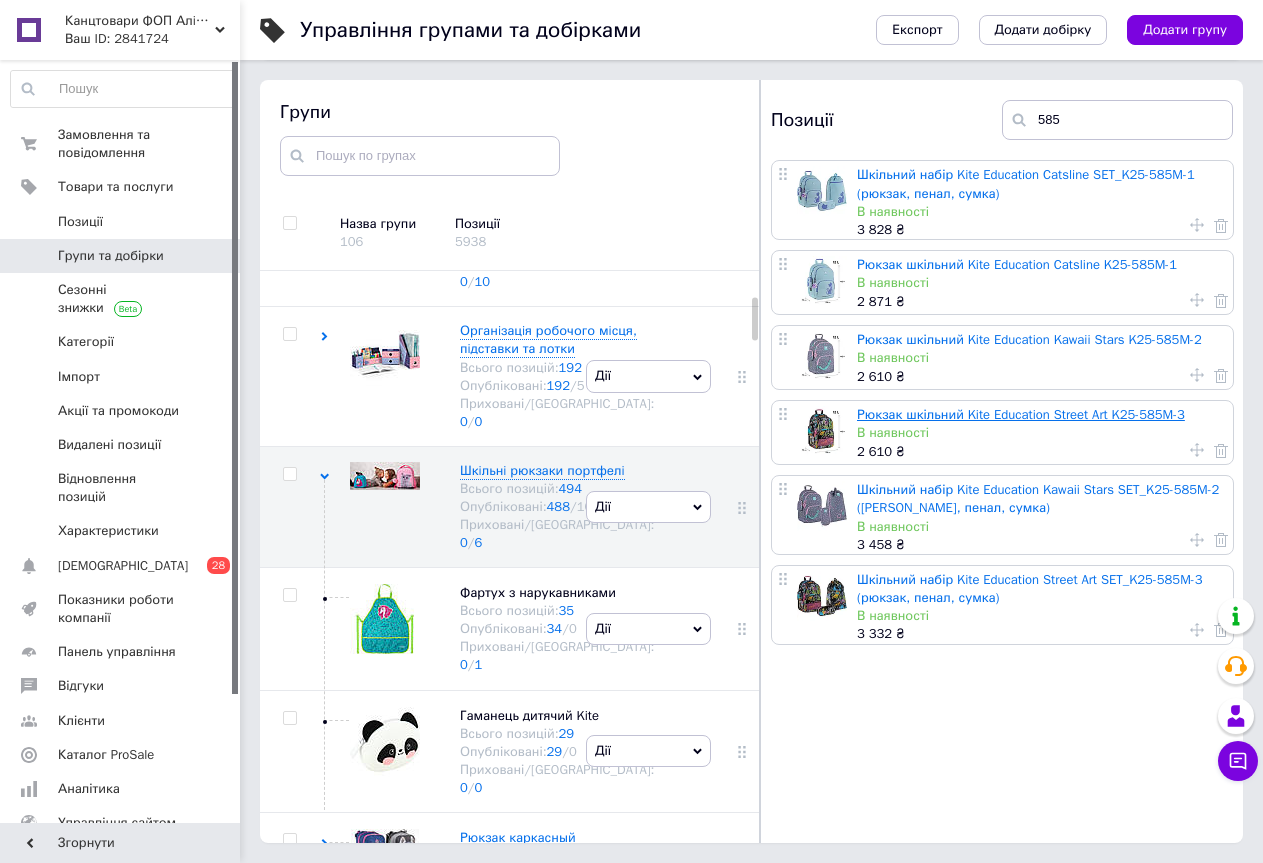 click on "Рюкзак шкільний Kite Education Street Art K25-585M-3" at bounding box center (1021, 414) 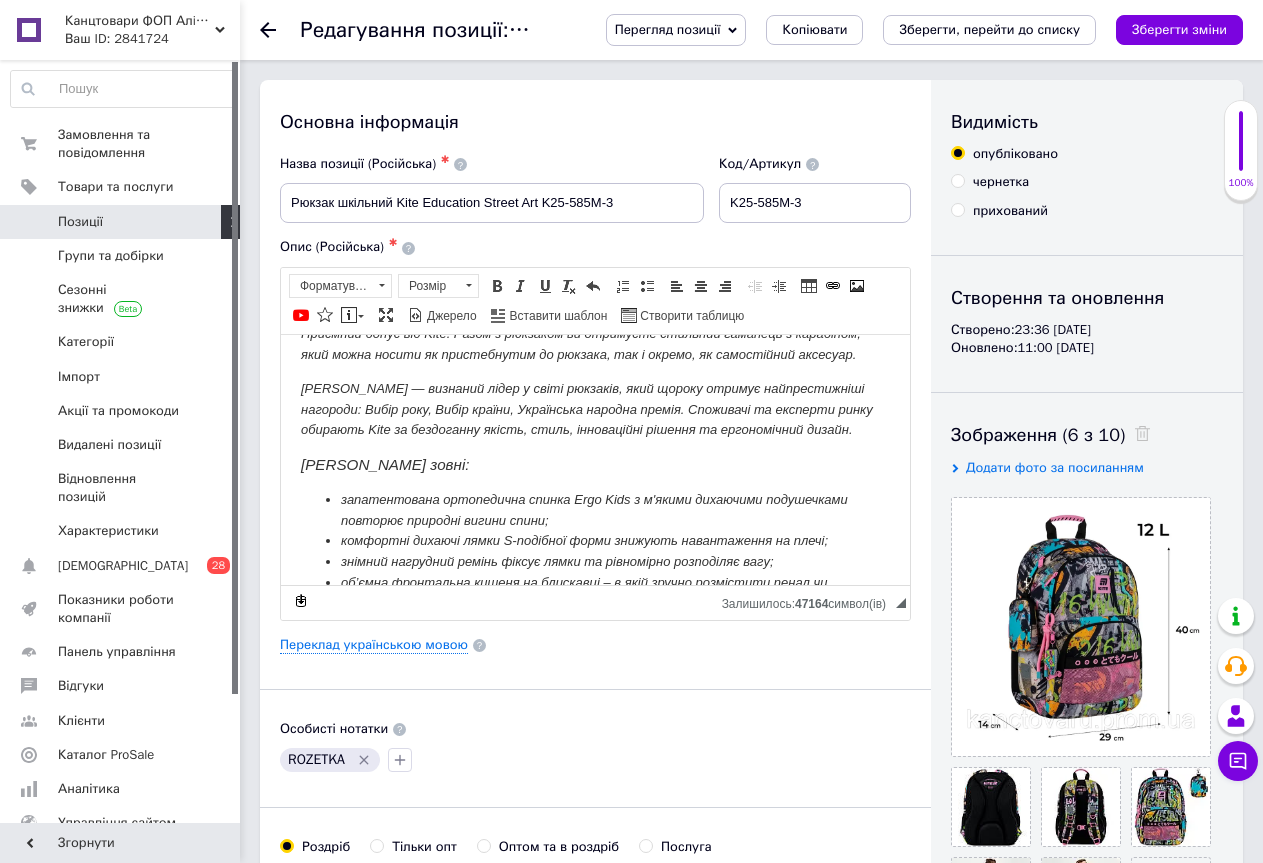 scroll, scrollTop: 0, scrollLeft: 0, axis: both 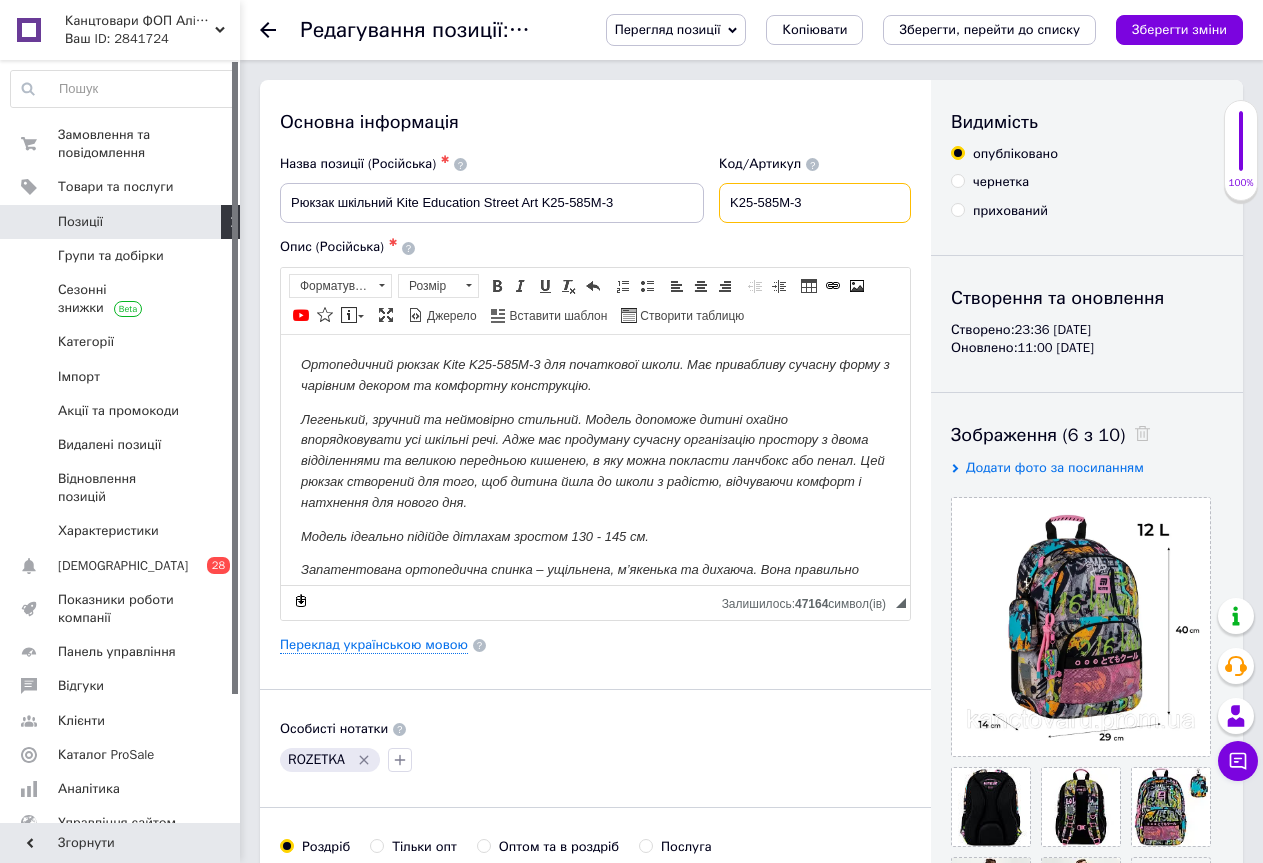 drag, startPoint x: 819, startPoint y: 201, endPoint x: 719, endPoint y: 219, distance: 101.607086 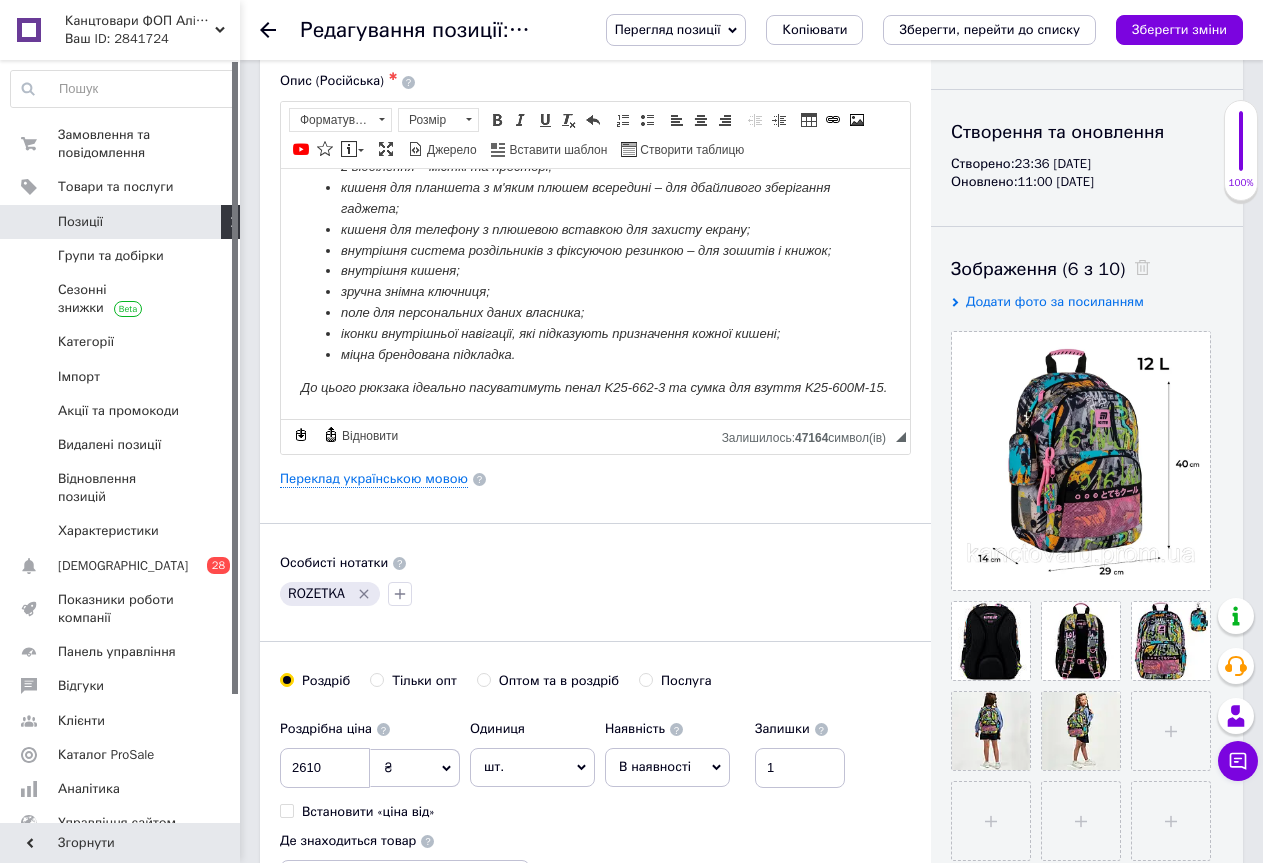 scroll, scrollTop: 500, scrollLeft: 0, axis: vertical 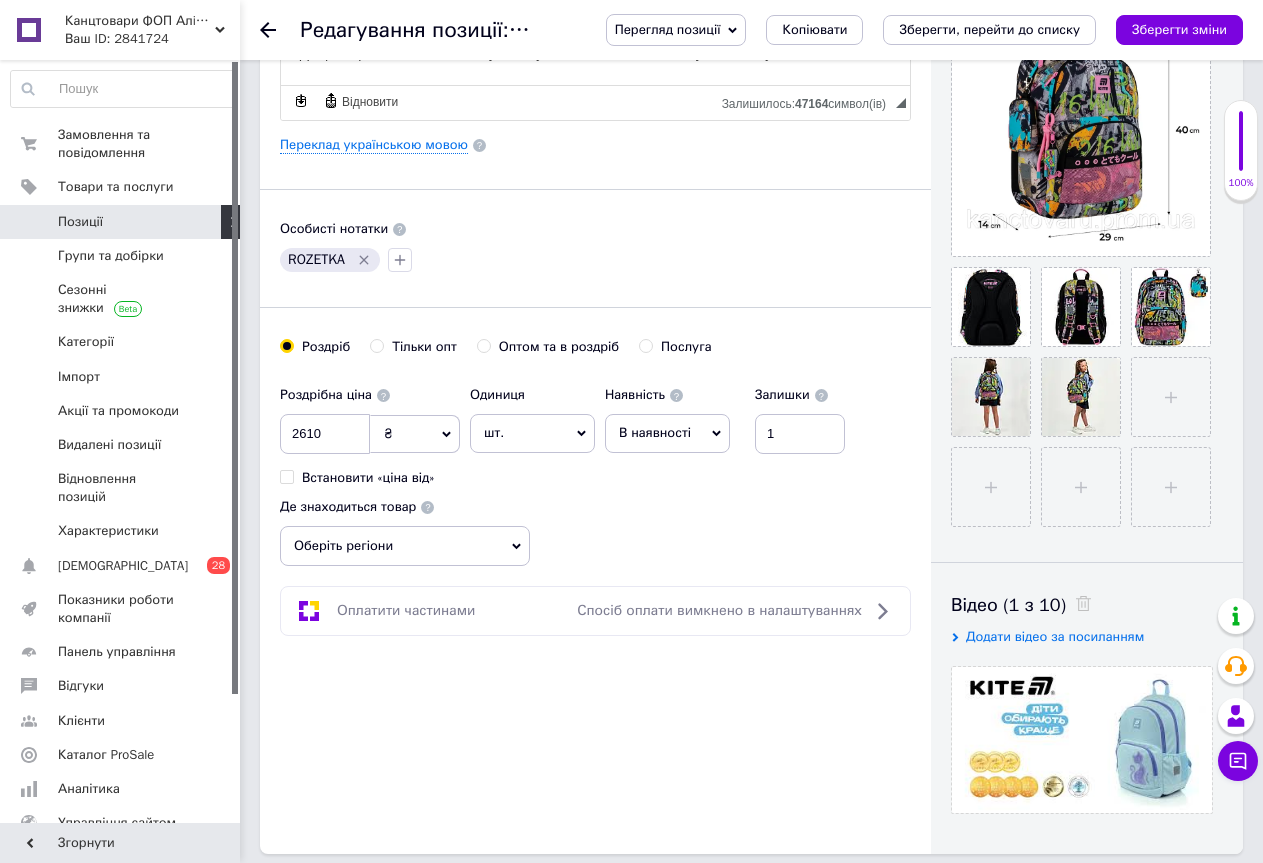 click on "В наявності" at bounding box center [655, 432] 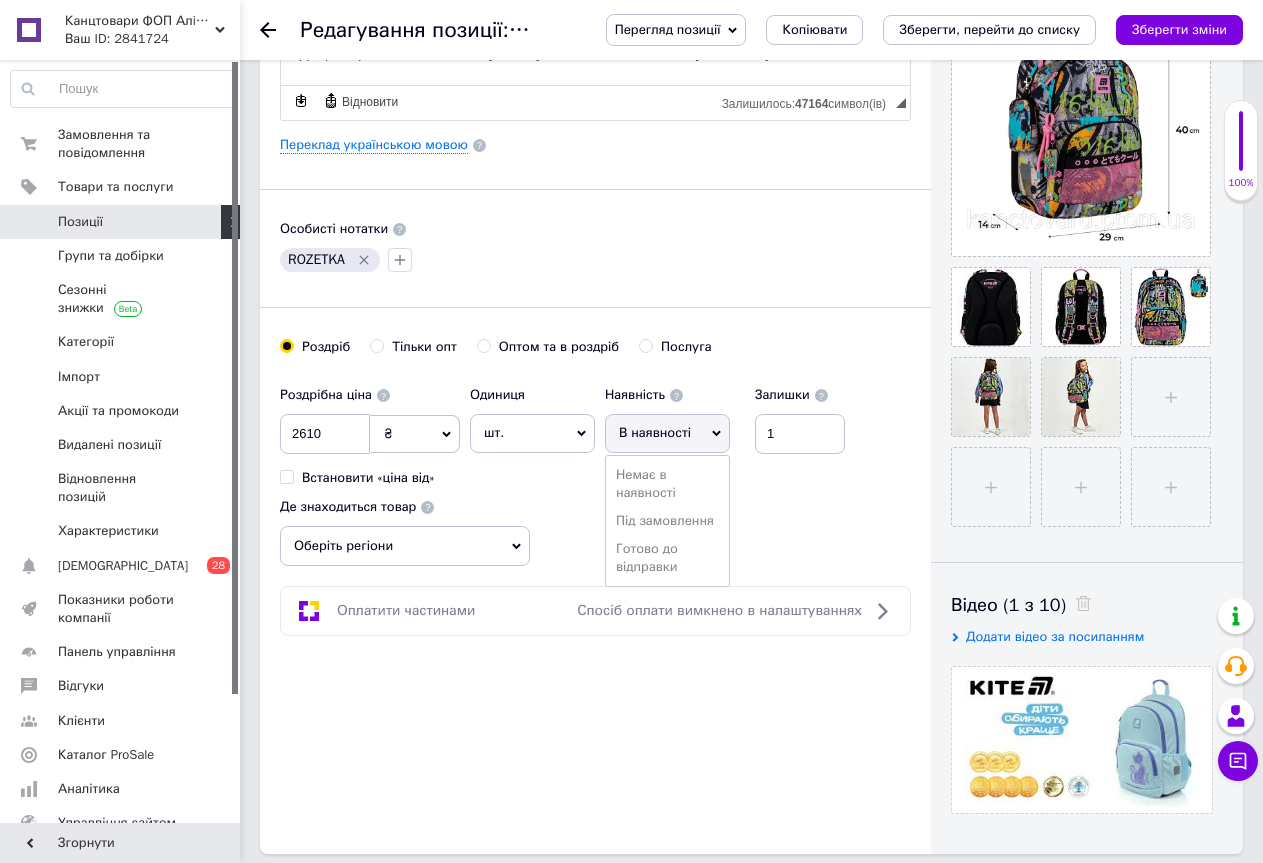 click on "Немає в наявності" at bounding box center [667, 484] 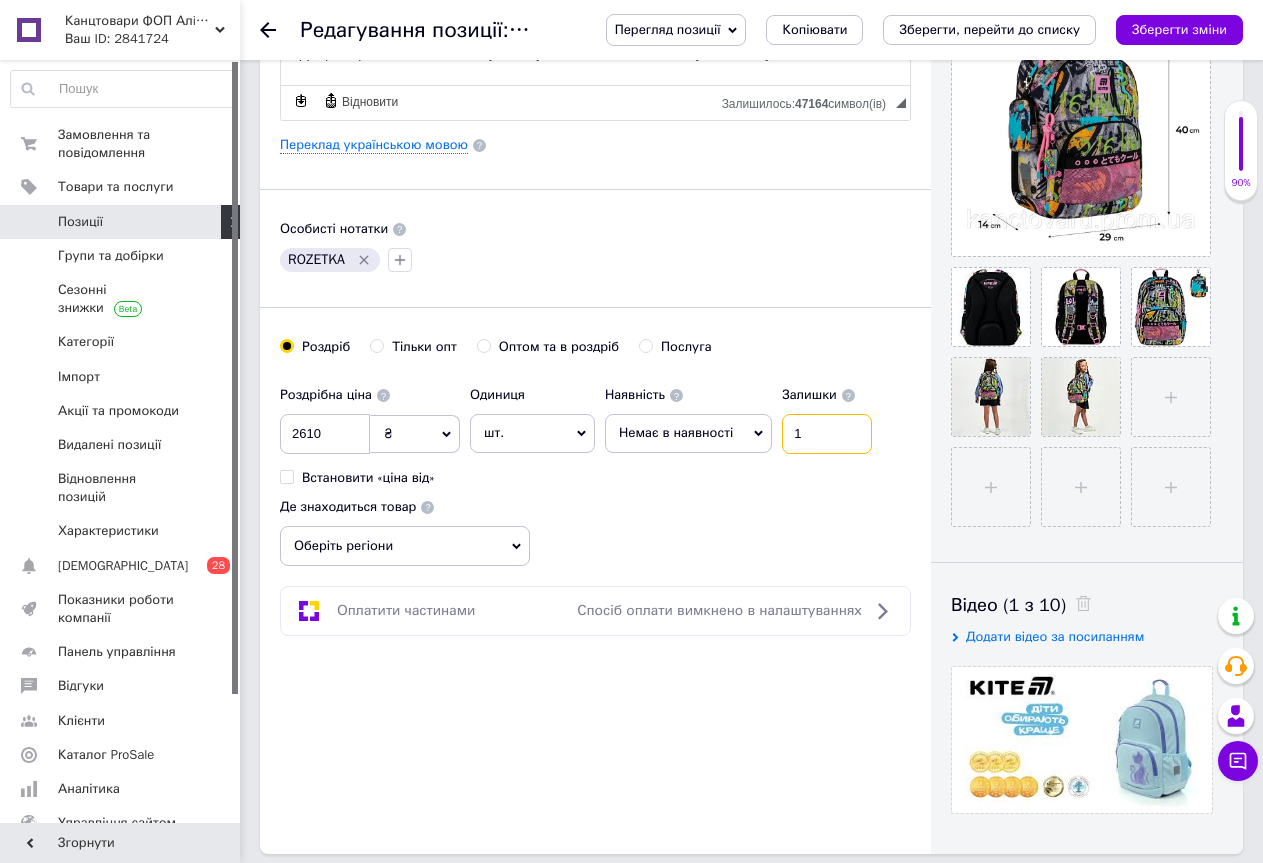 click on "1" at bounding box center (827, 434) 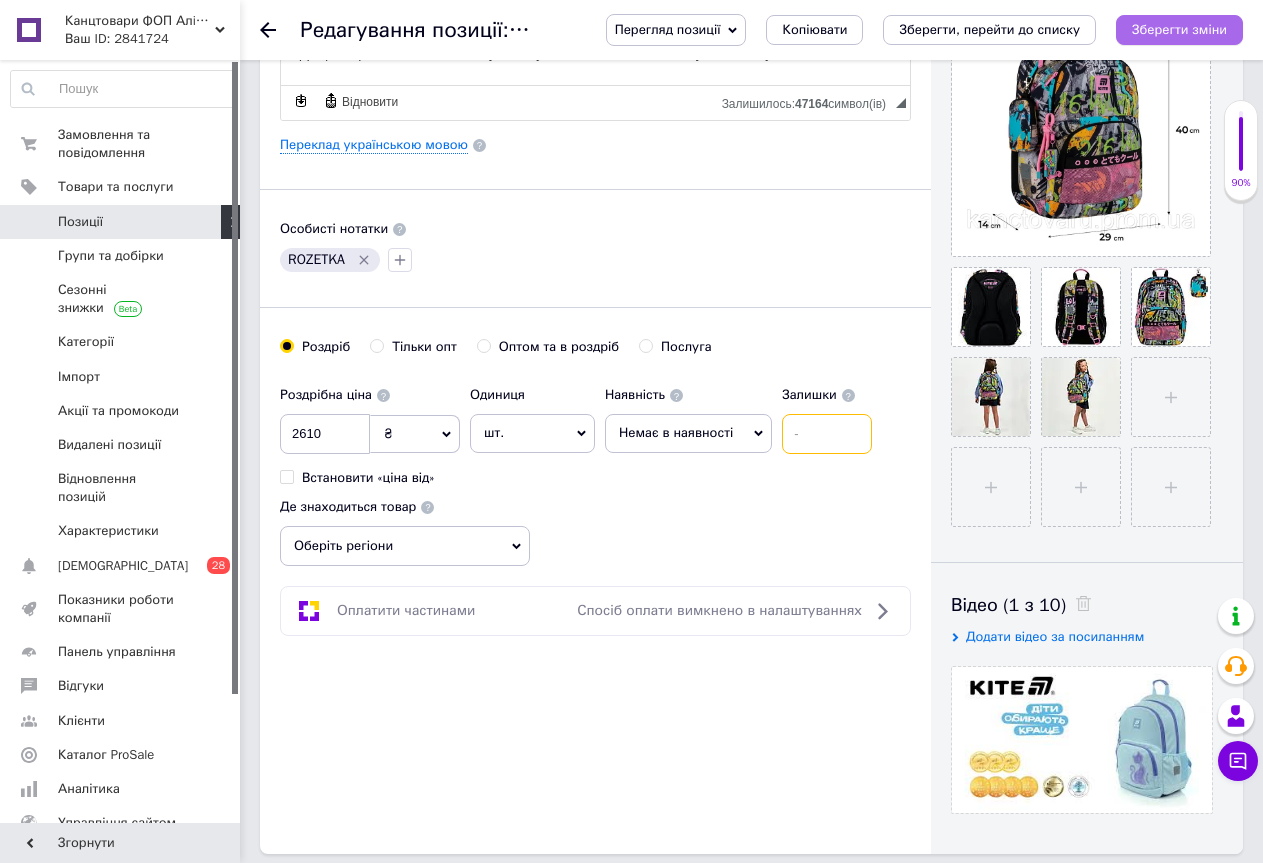 type 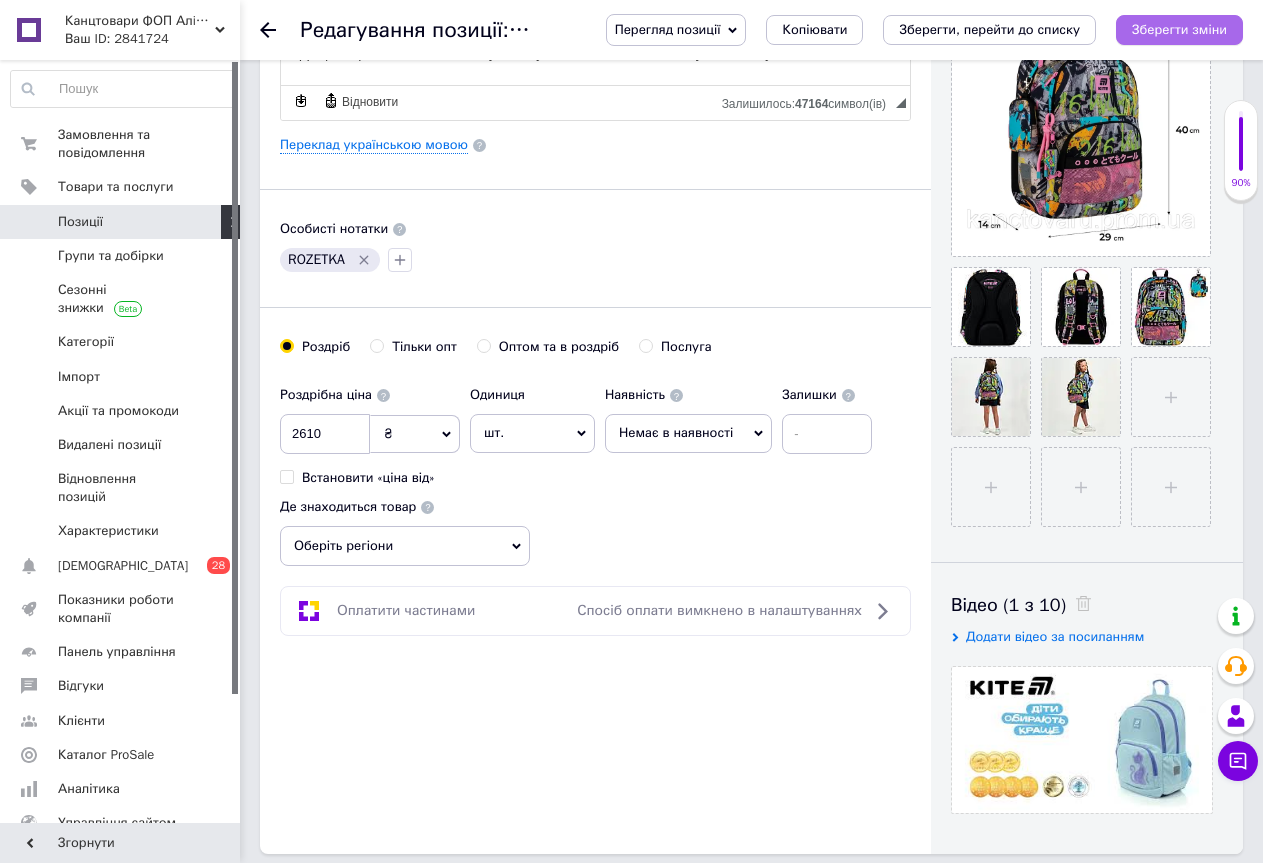 click on "Зберегти зміни" at bounding box center [1179, 29] 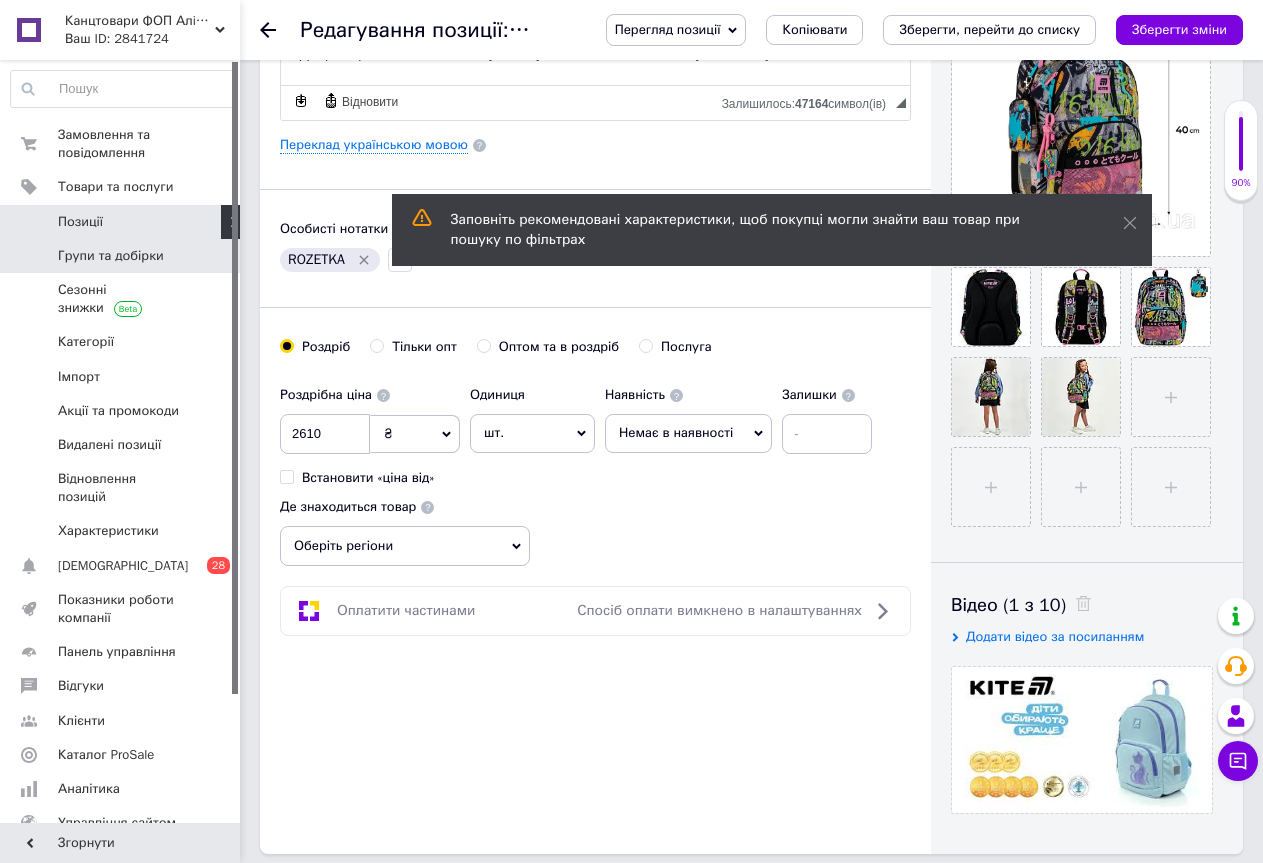 click on "Групи та добірки" at bounding box center (111, 256) 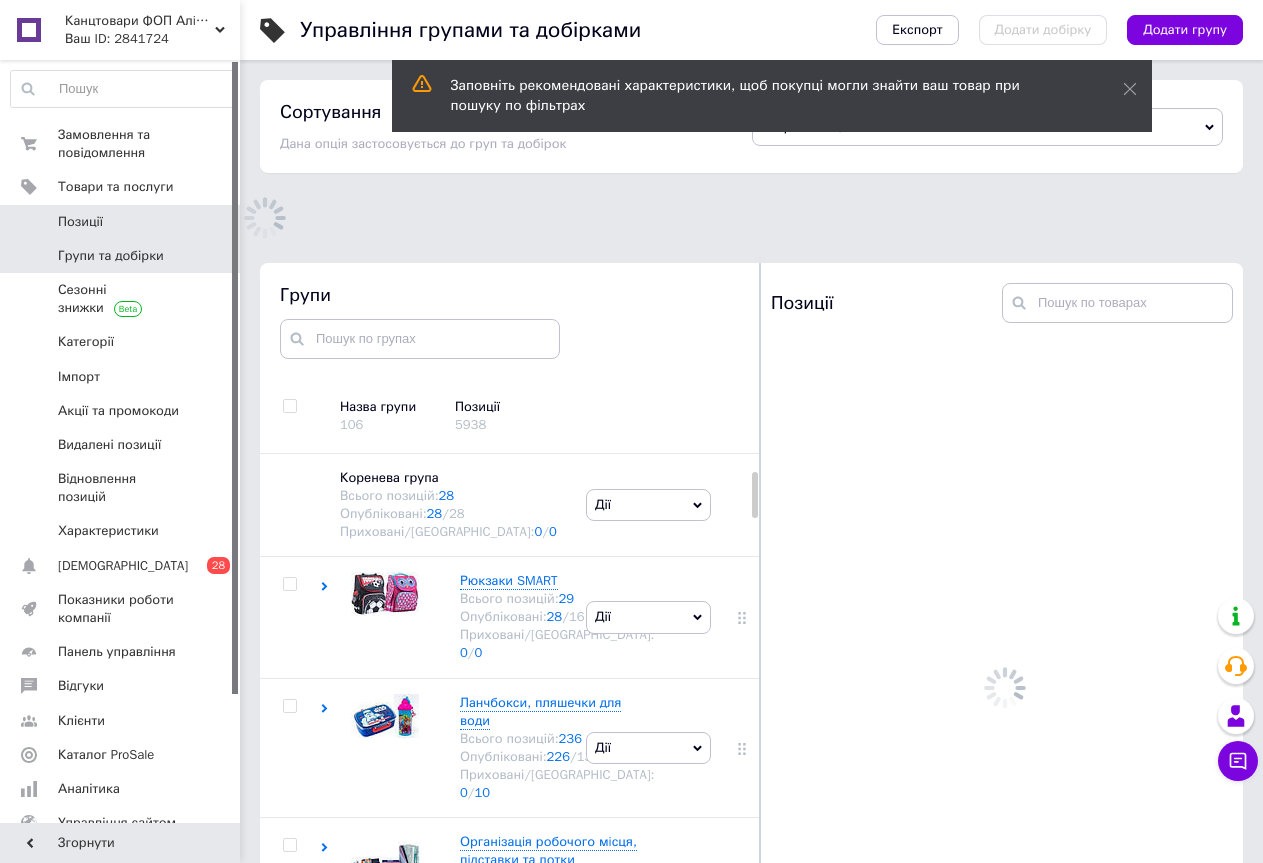 scroll, scrollTop: 113, scrollLeft: 0, axis: vertical 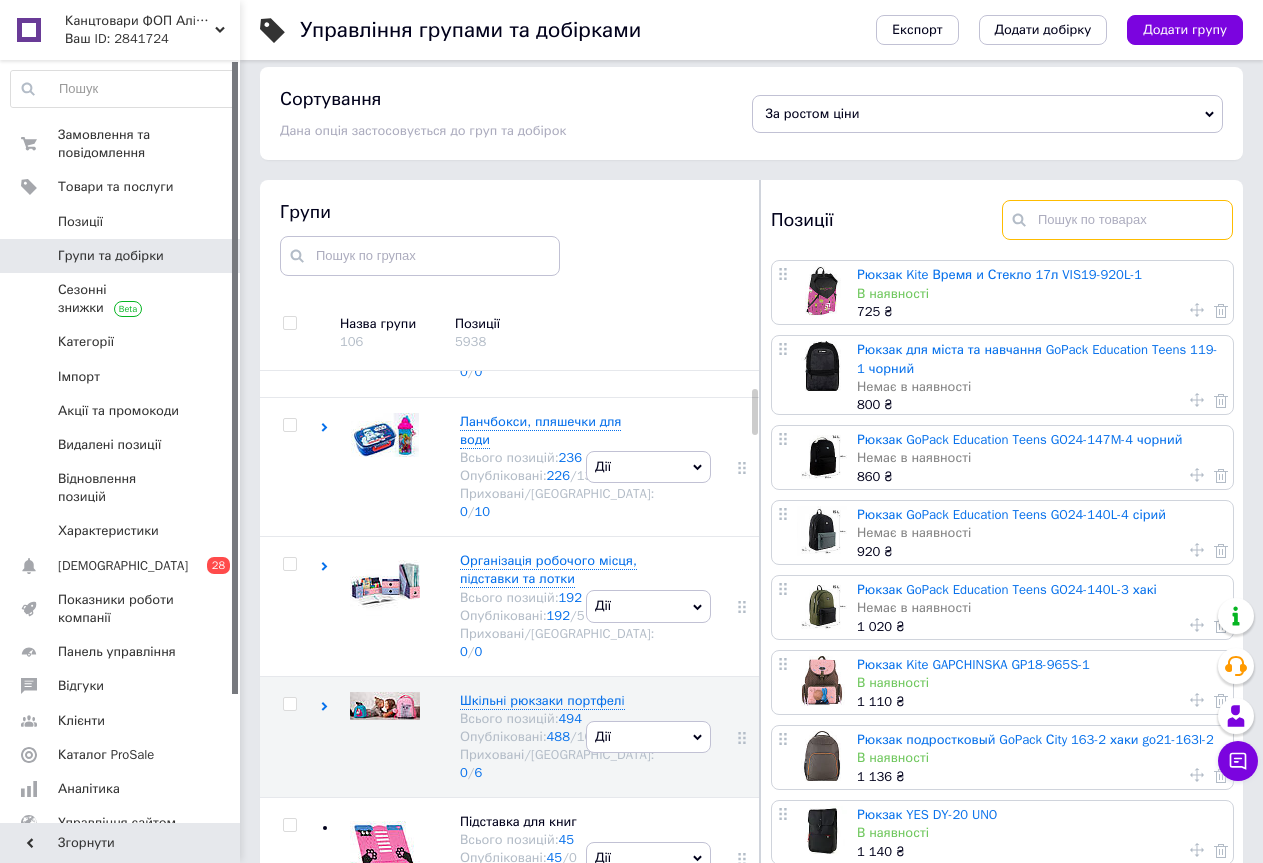 click at bounding box center (1117, 220) 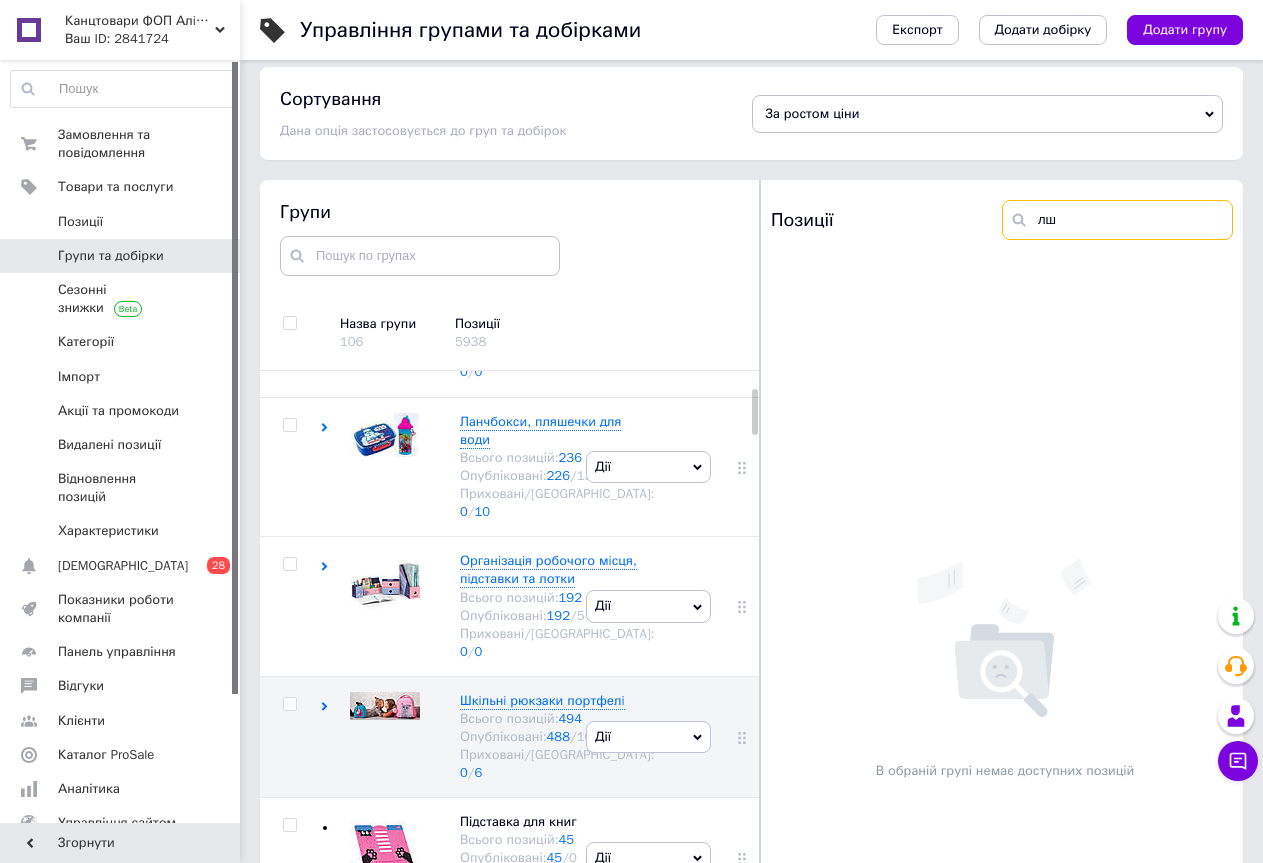 type on "л" 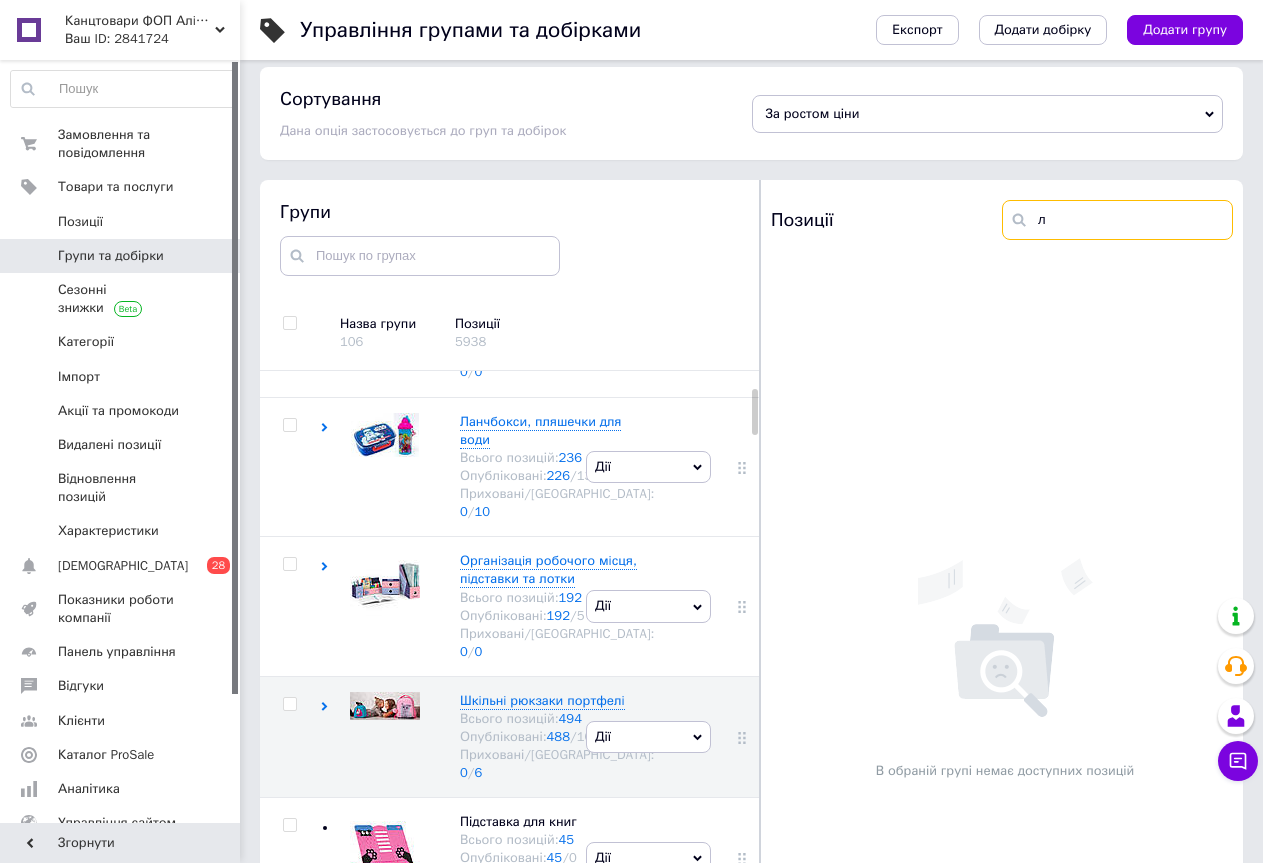 type 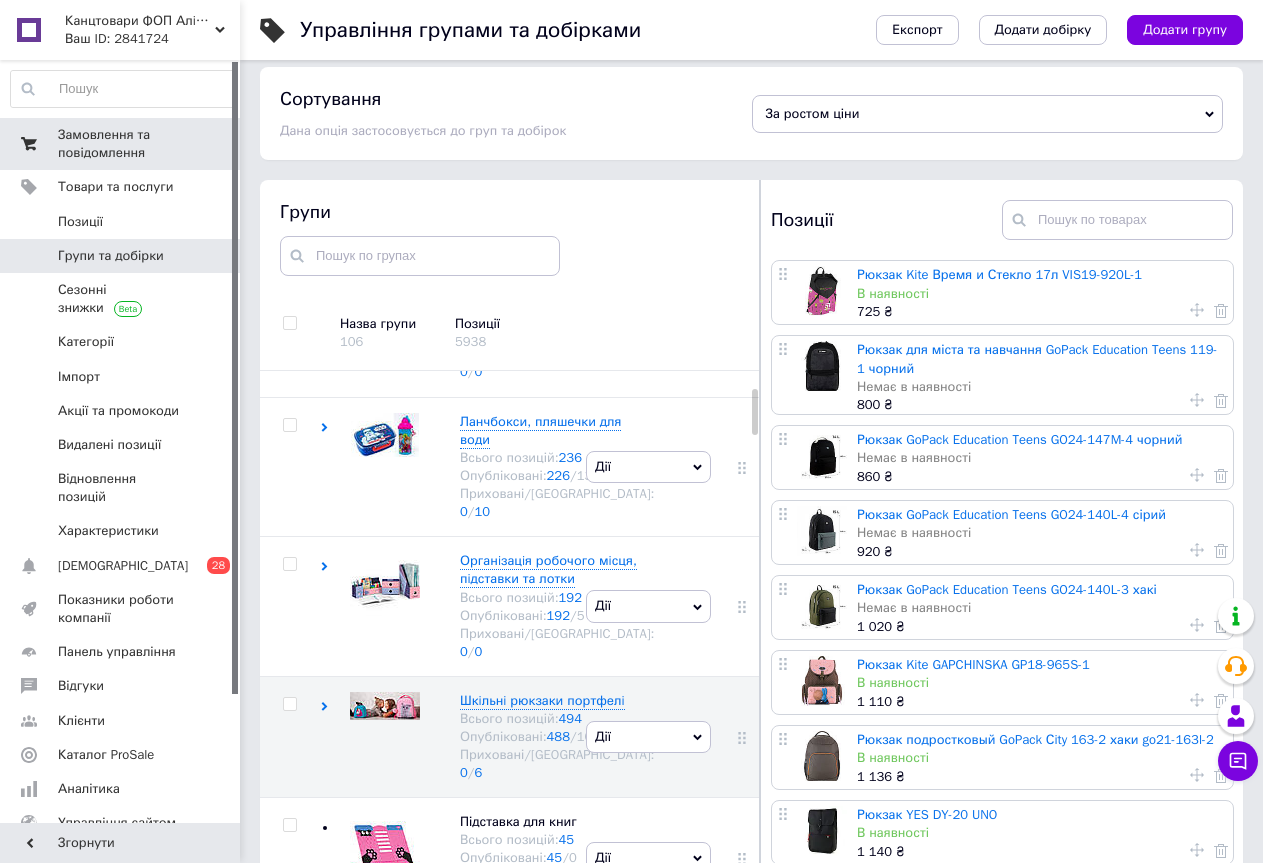 click on "Замовлення та повідомлення" at bounding box center [121, 144] 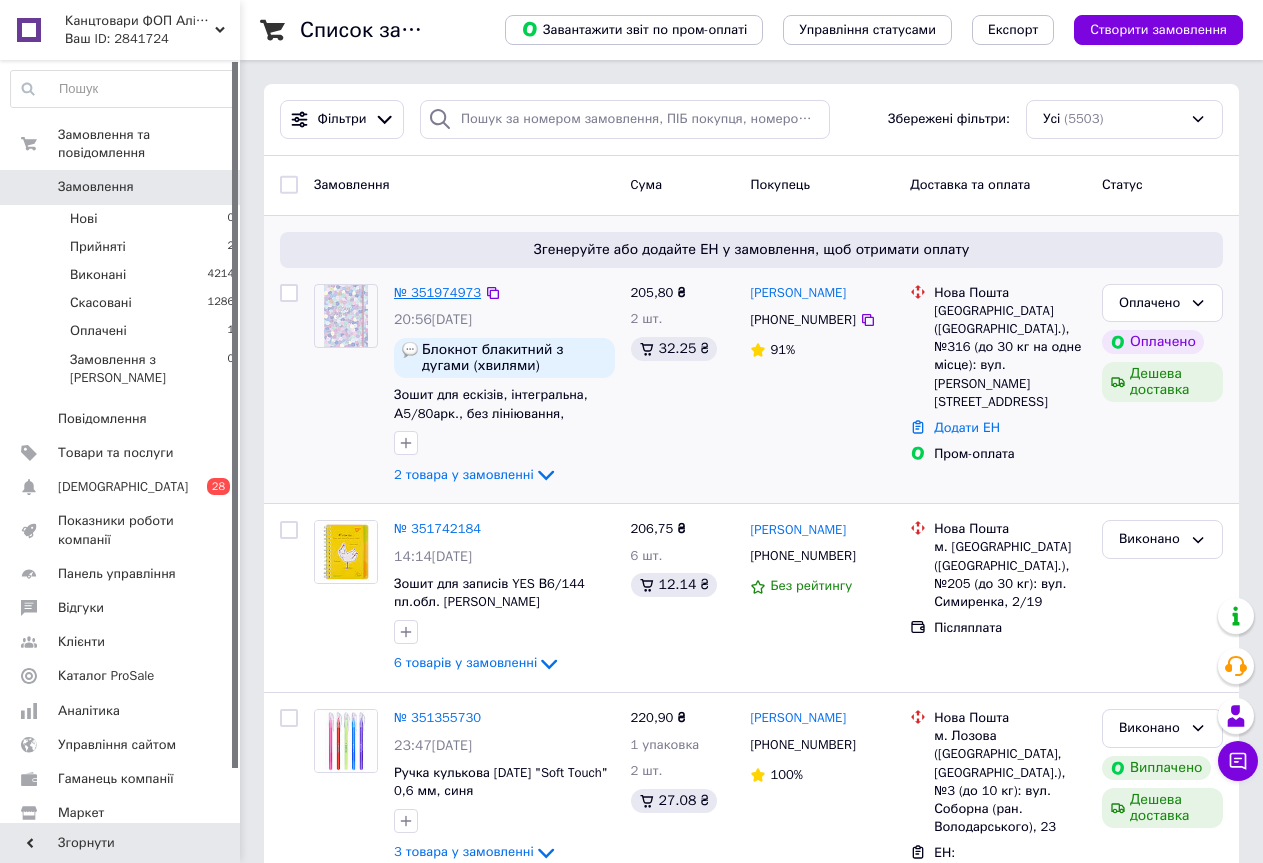 click on "№ 351974973" at bounding box center (437, 292) 